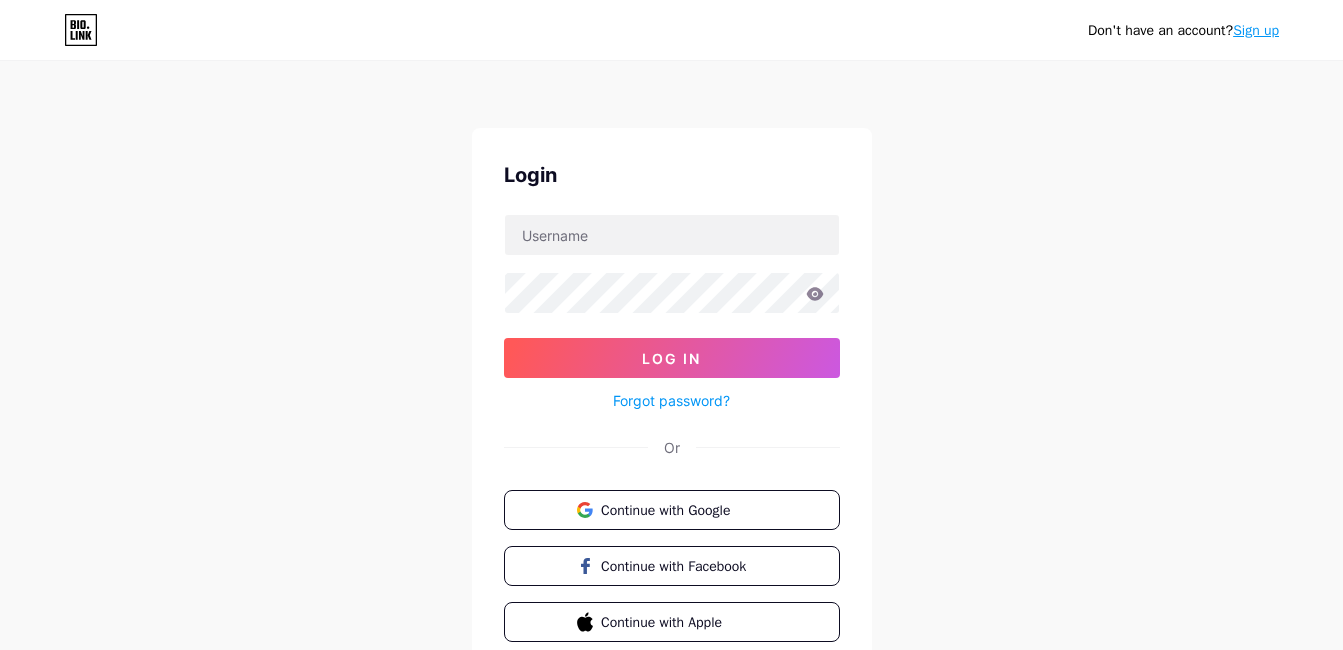 scroll, scrollTop: 0, scrollLeft: 0, axis: both 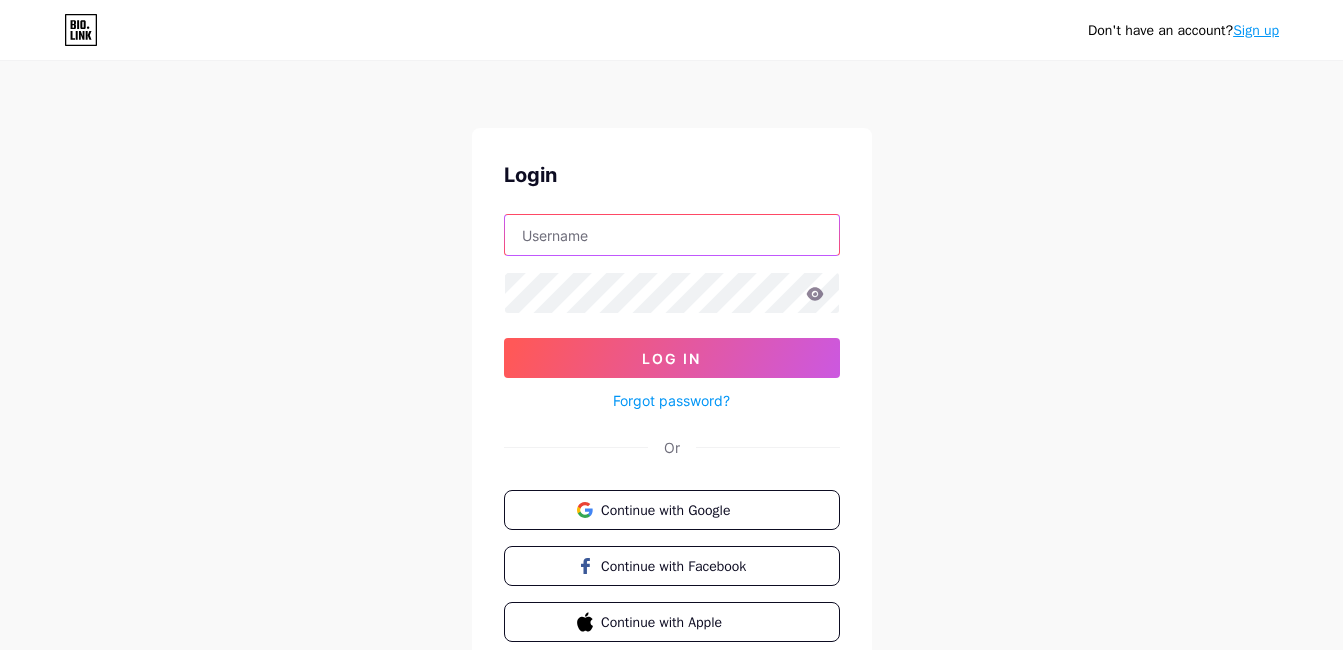 click at bounding box center [672, 235] 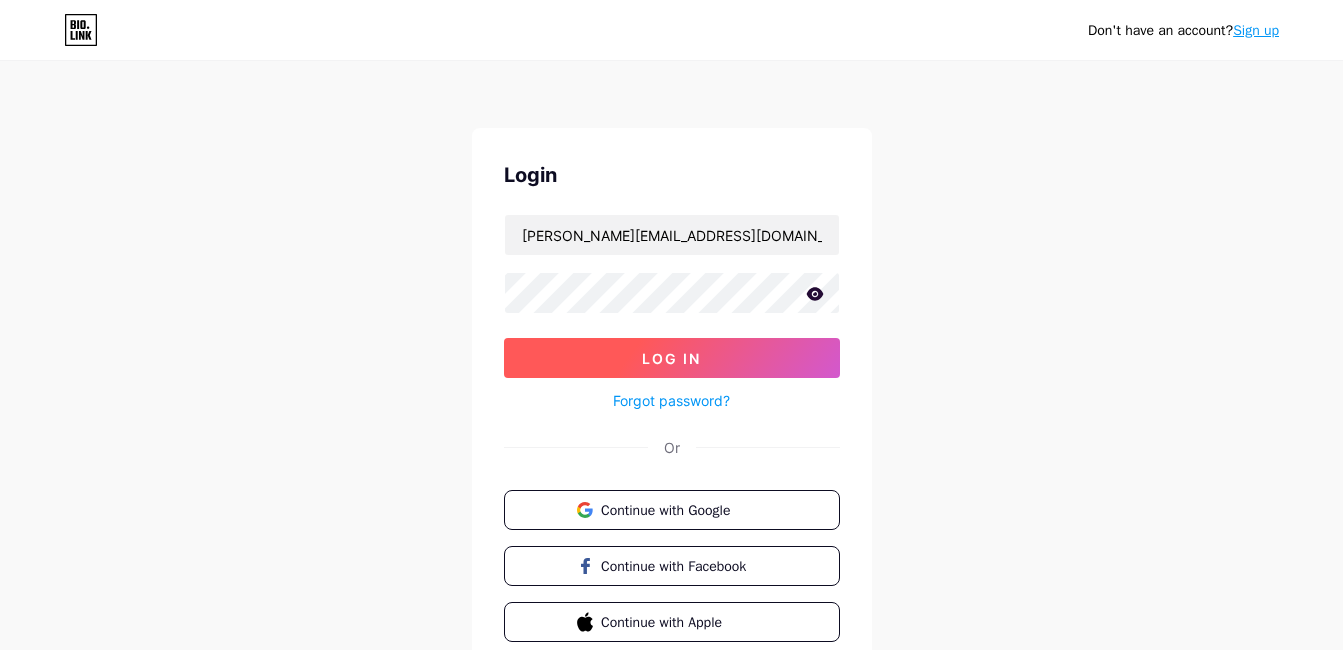 click on "Log In" at bounding box center (671, 358) 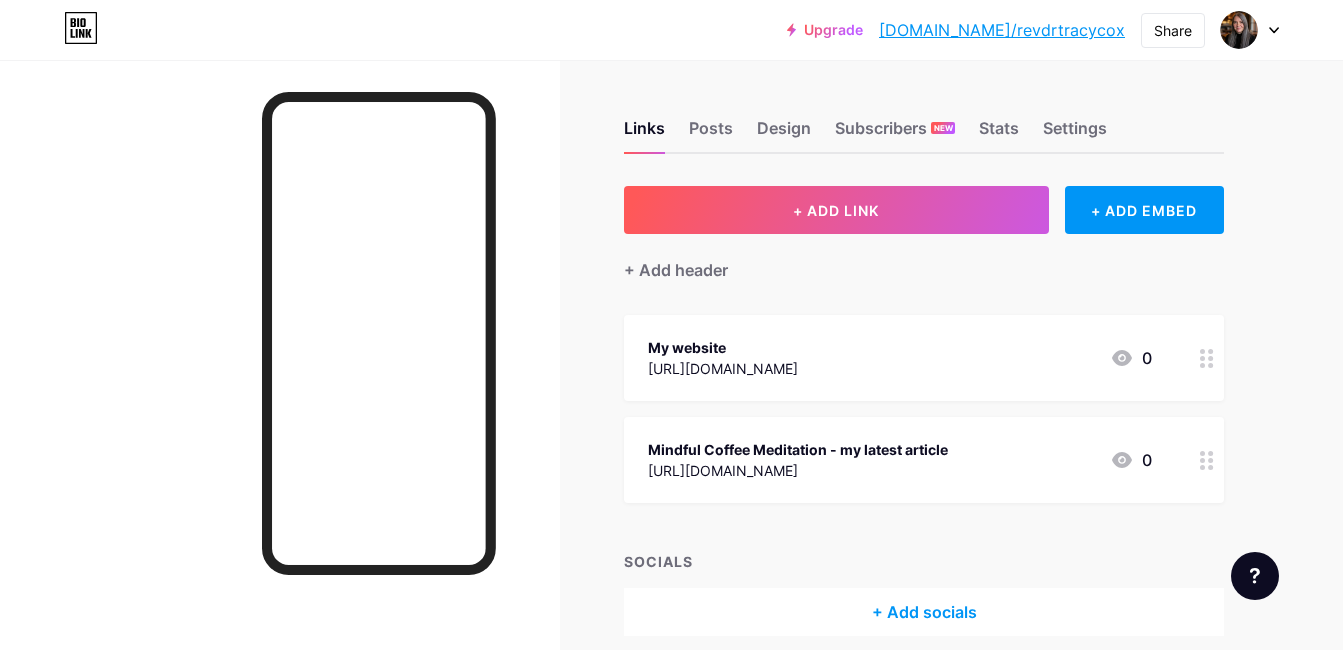 scroll, scrollTop: 85, scrollLeft: 0, axis: vertical 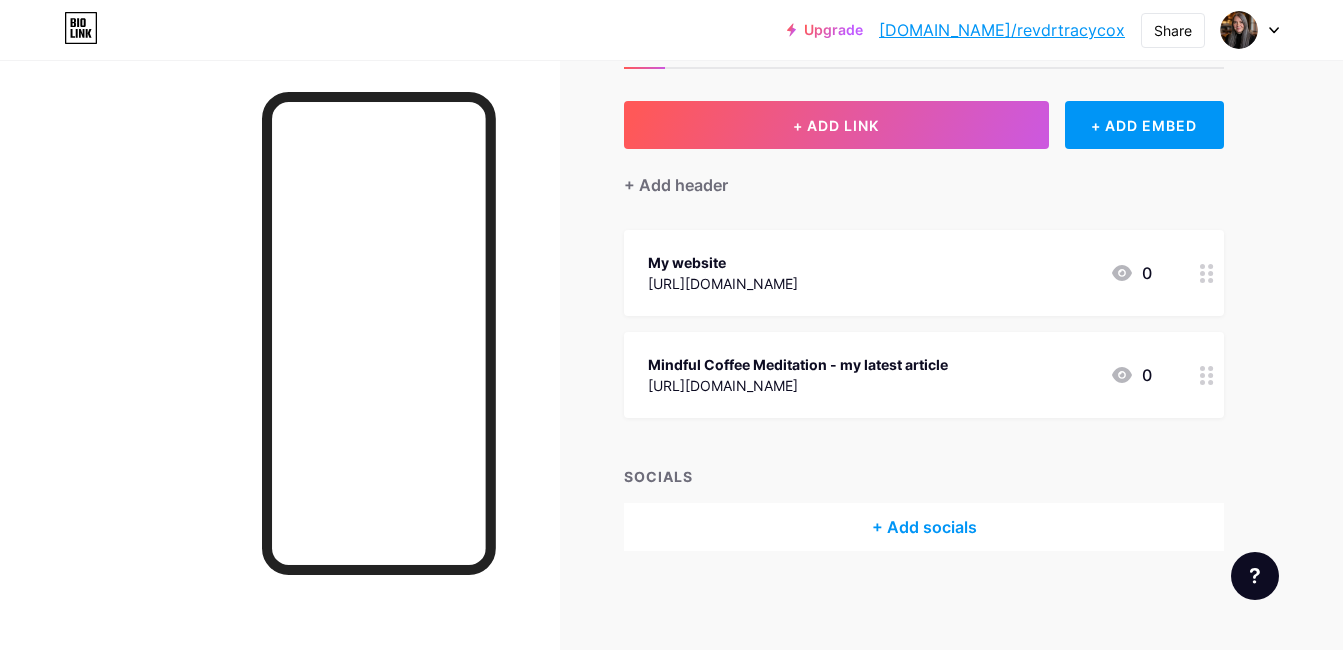 click on "+ Add socials" at bounding box center (924, 527) 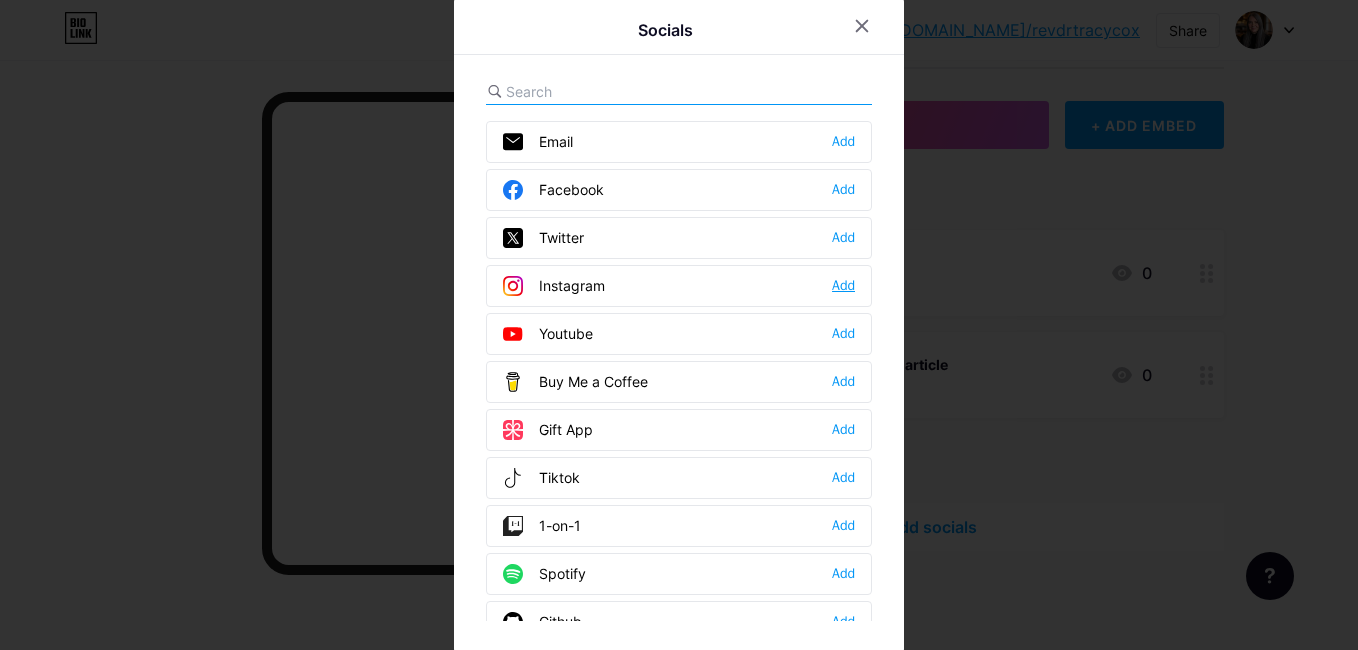 click on "Add" at bounding box center [843, 286] 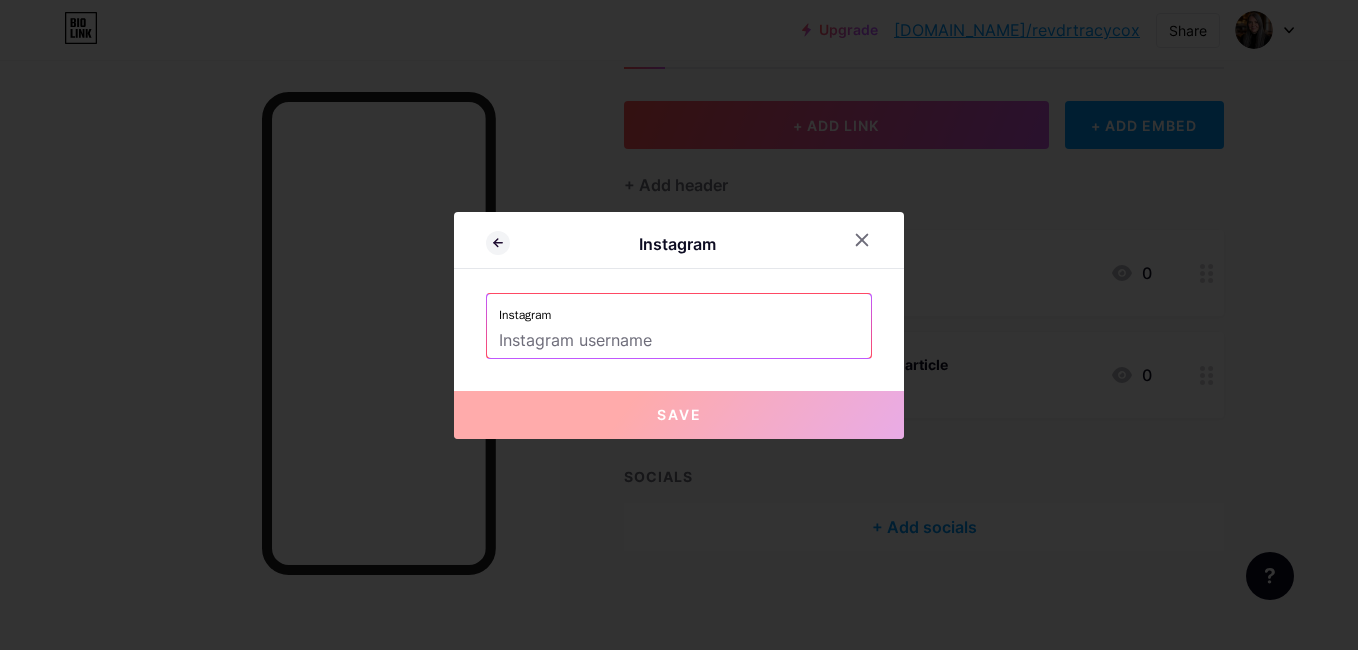 click at bounding box center [679, 341] 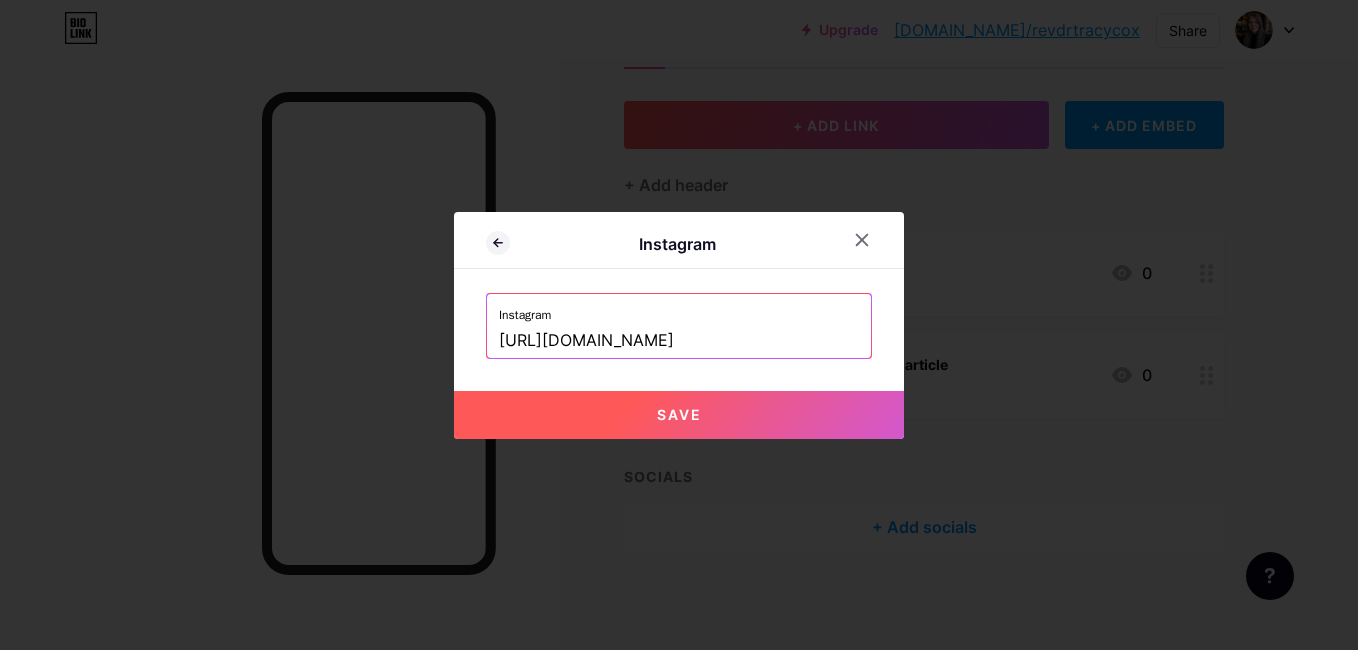 click on "Save" at bounding box center [679, 414] 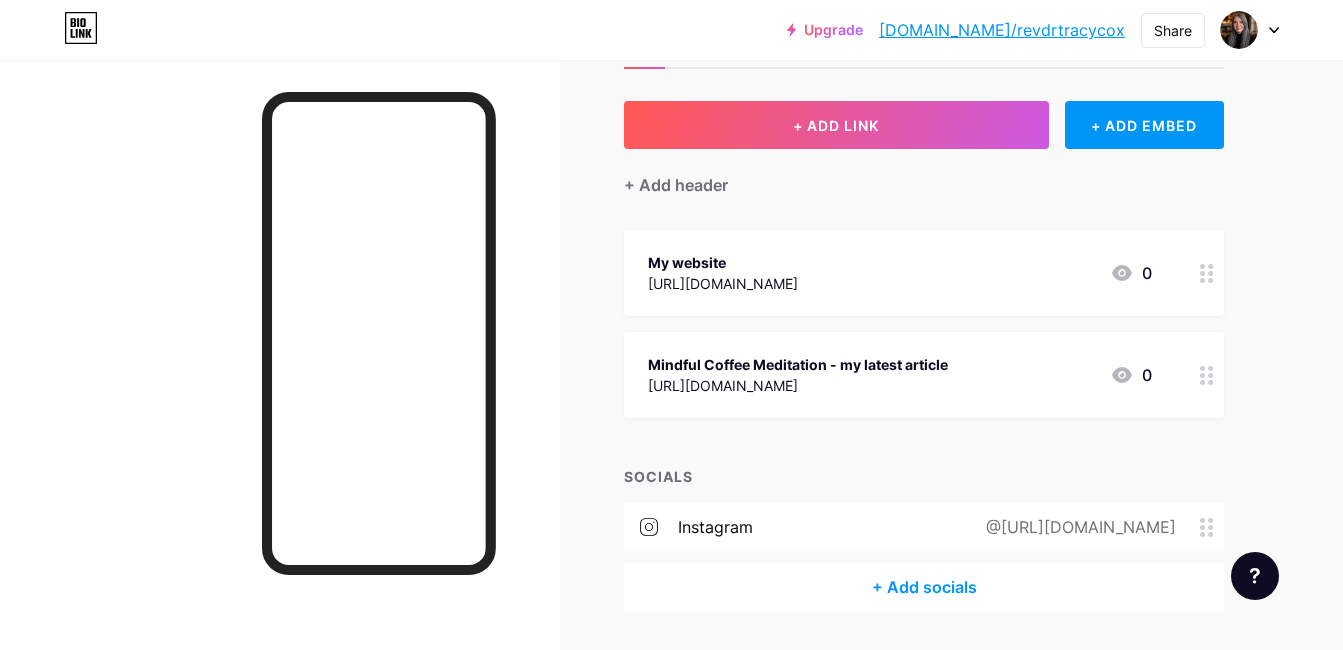 scroll, scrollTop: 145, scrollLeft: 0, axis: vertical 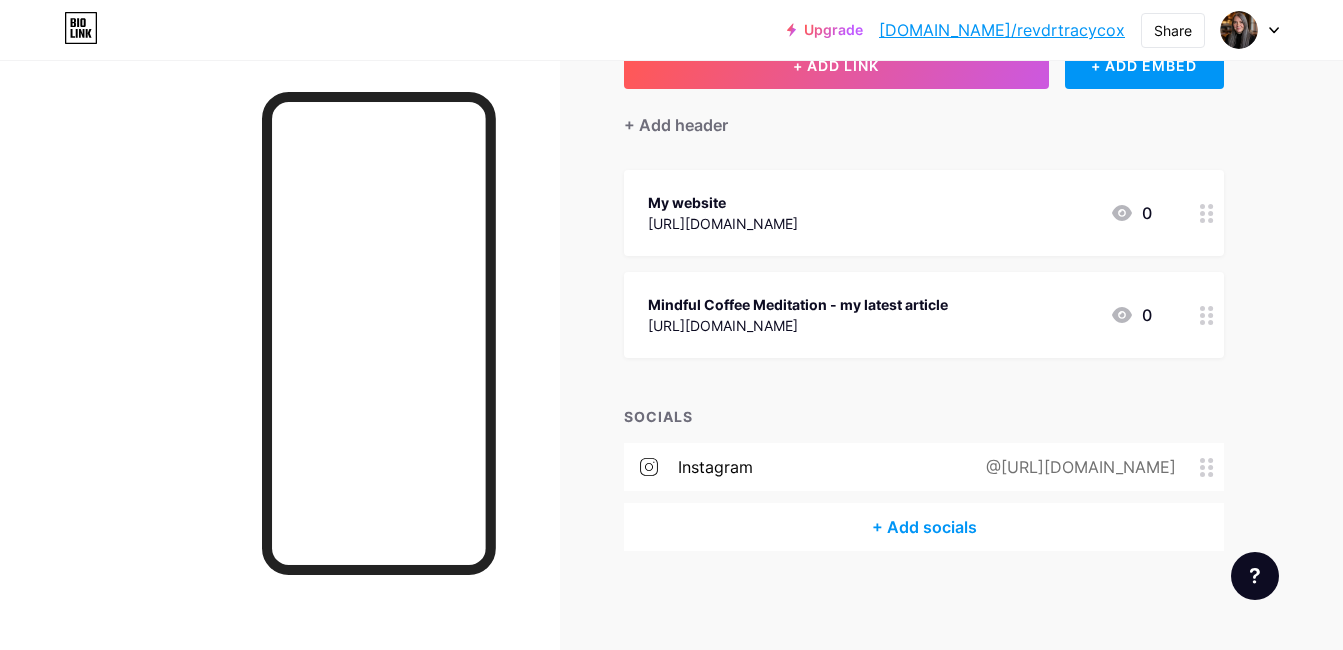 click on "@[URL][DOMAIN_NAME]" at bounding box center [1077, 467] 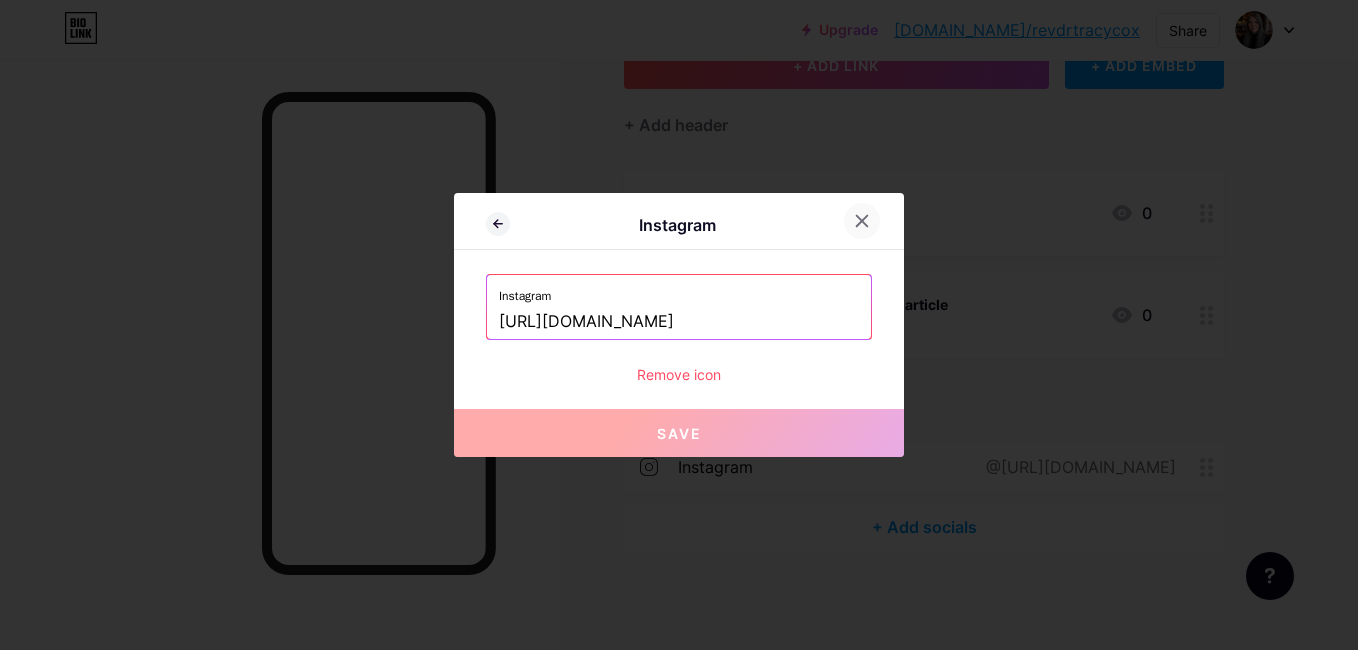 click 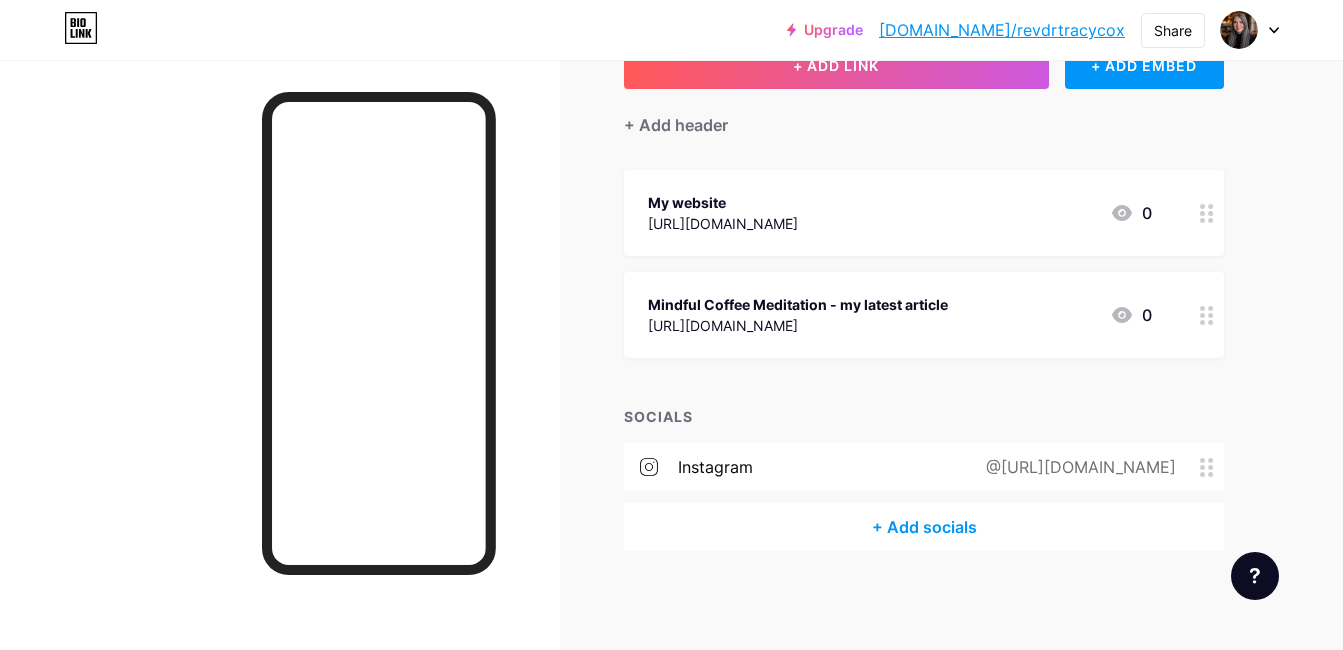 click on "@[URL][DOMAIN_NAME]" at bounding box center [1077, 467] 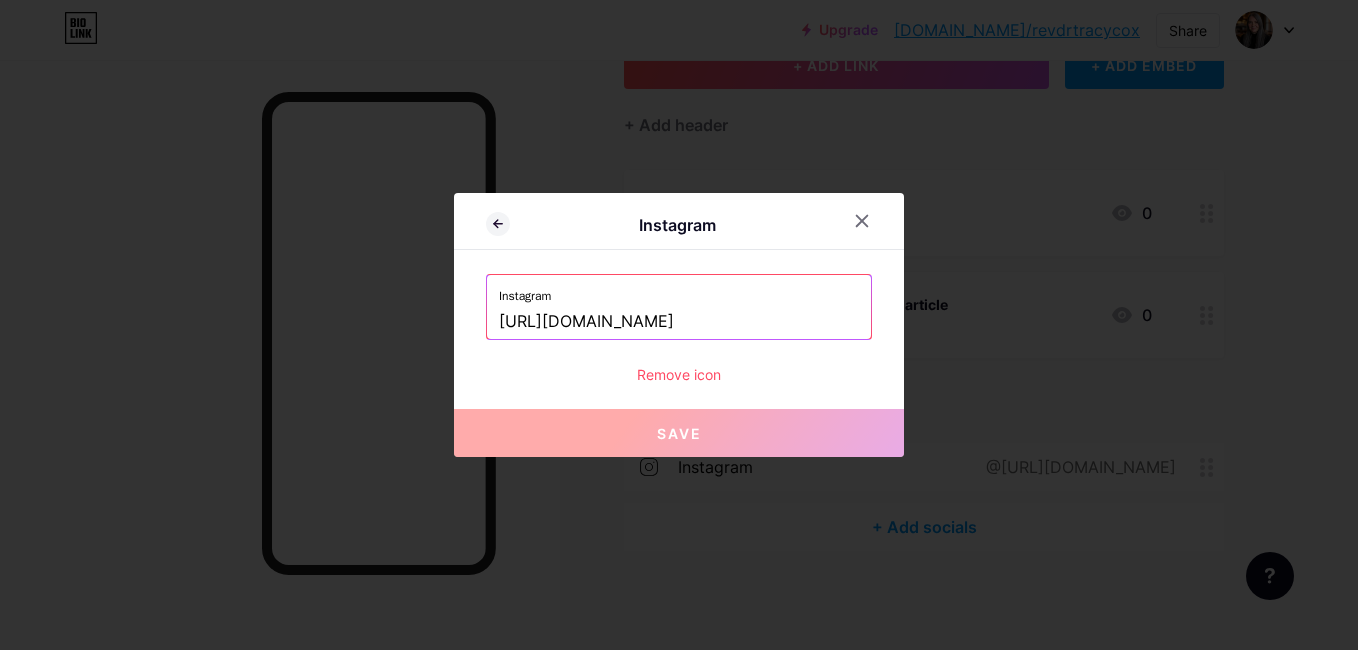 click on "[URL][DOMAIN_NAME]" at bounding box center (679, 322) 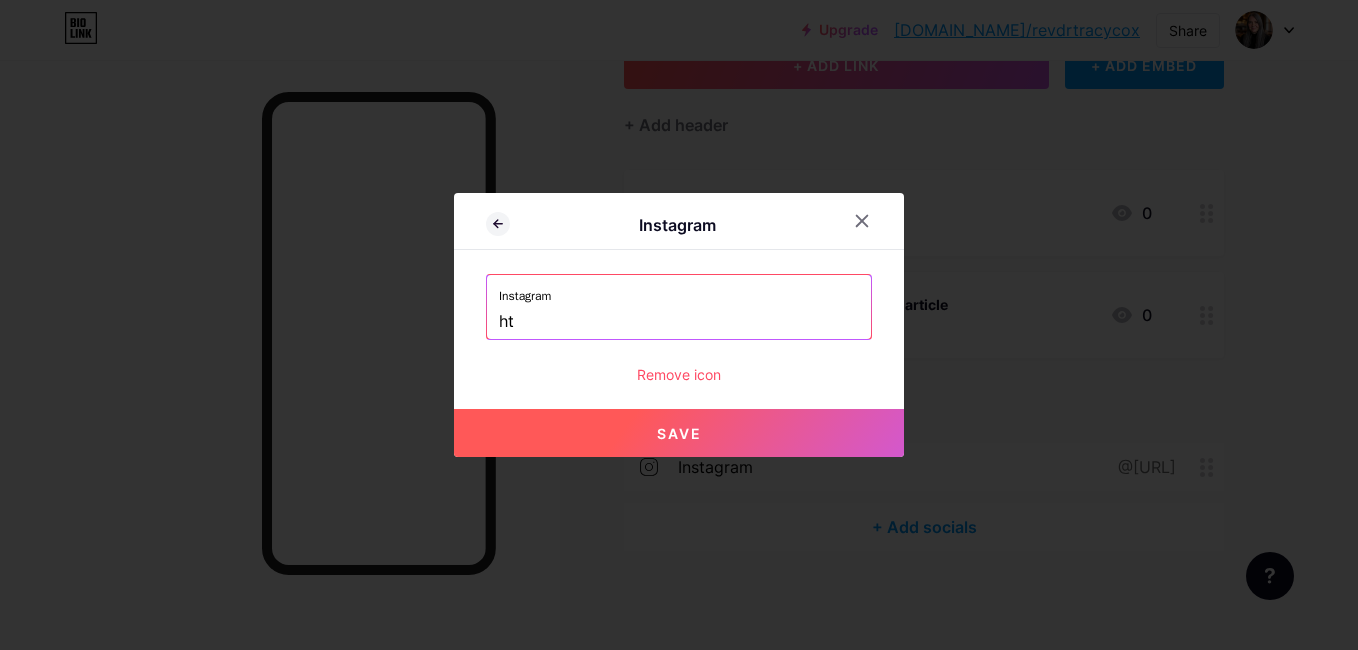 type on "h" 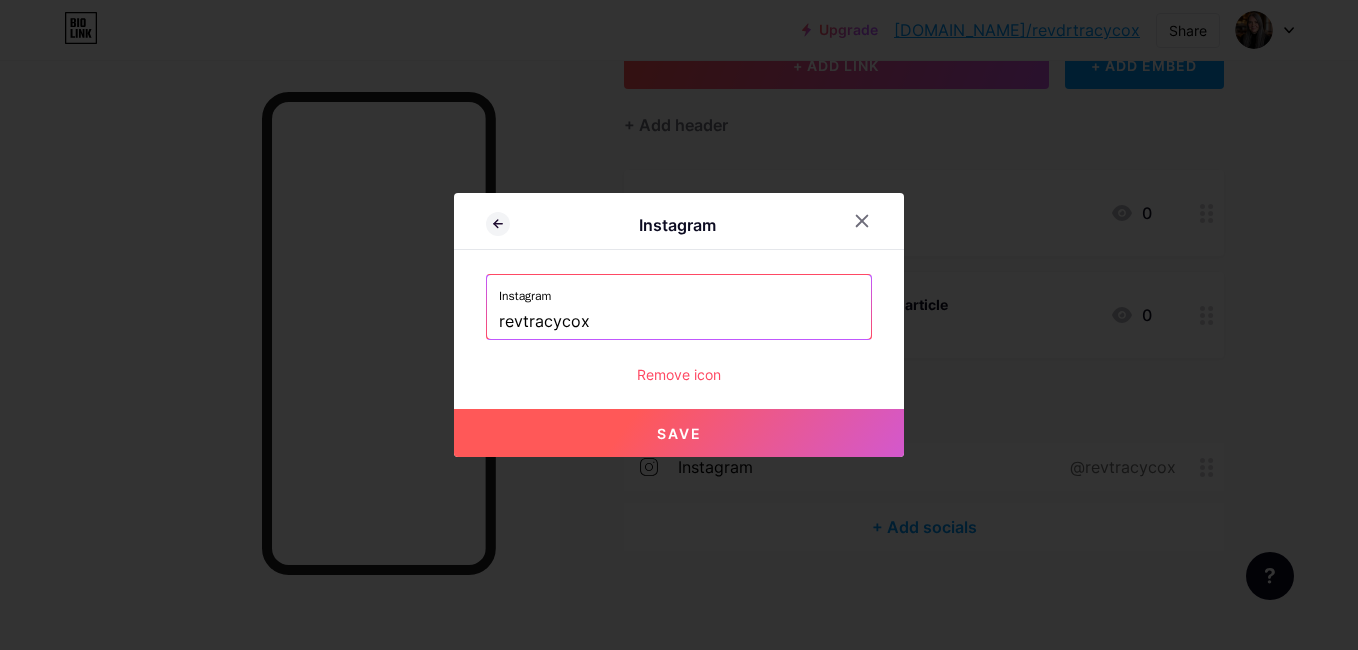 click on "Save" at bounding box center [679, 433] 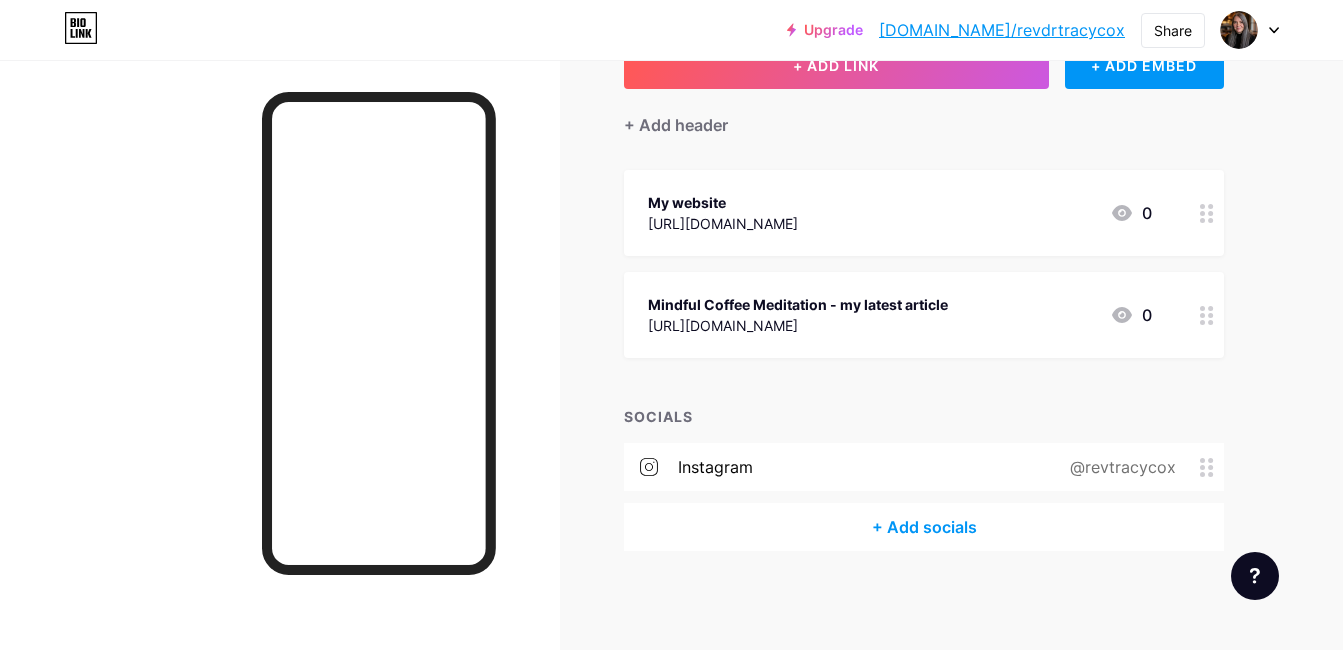 click on "+ Add socials" at bounding box center (924, 527) 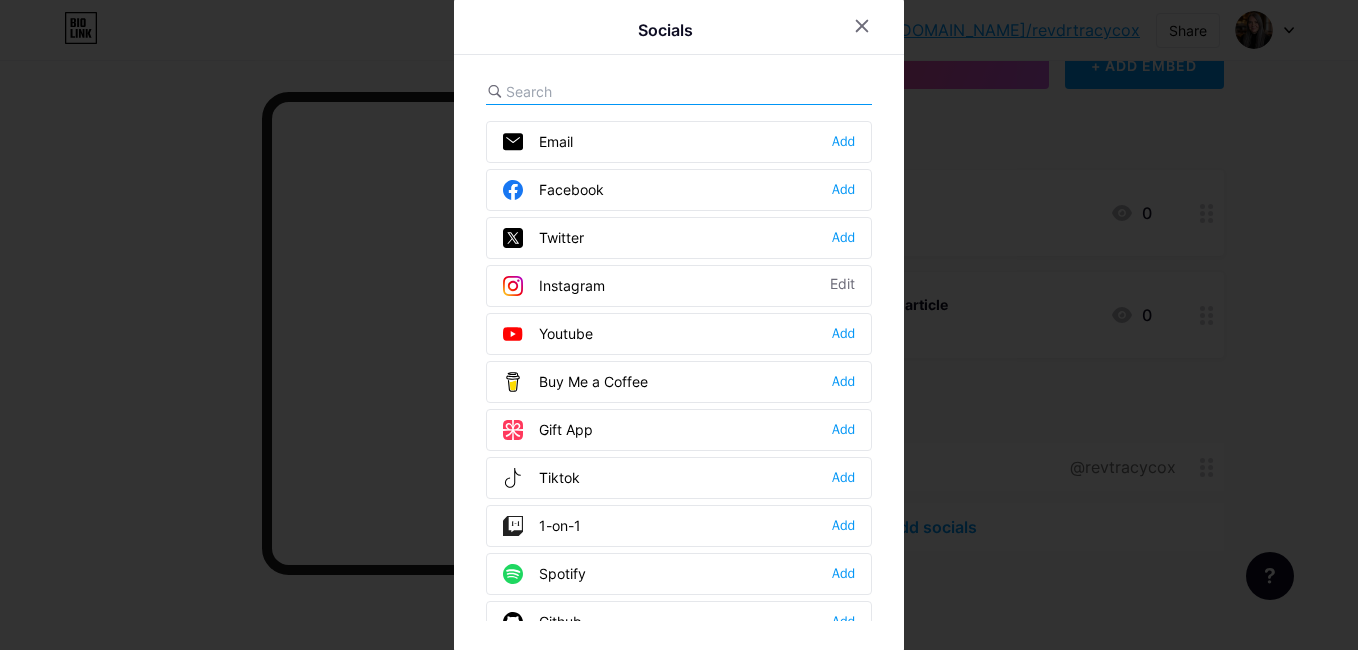 click on "Facebook" at bounding box center [553, 190] 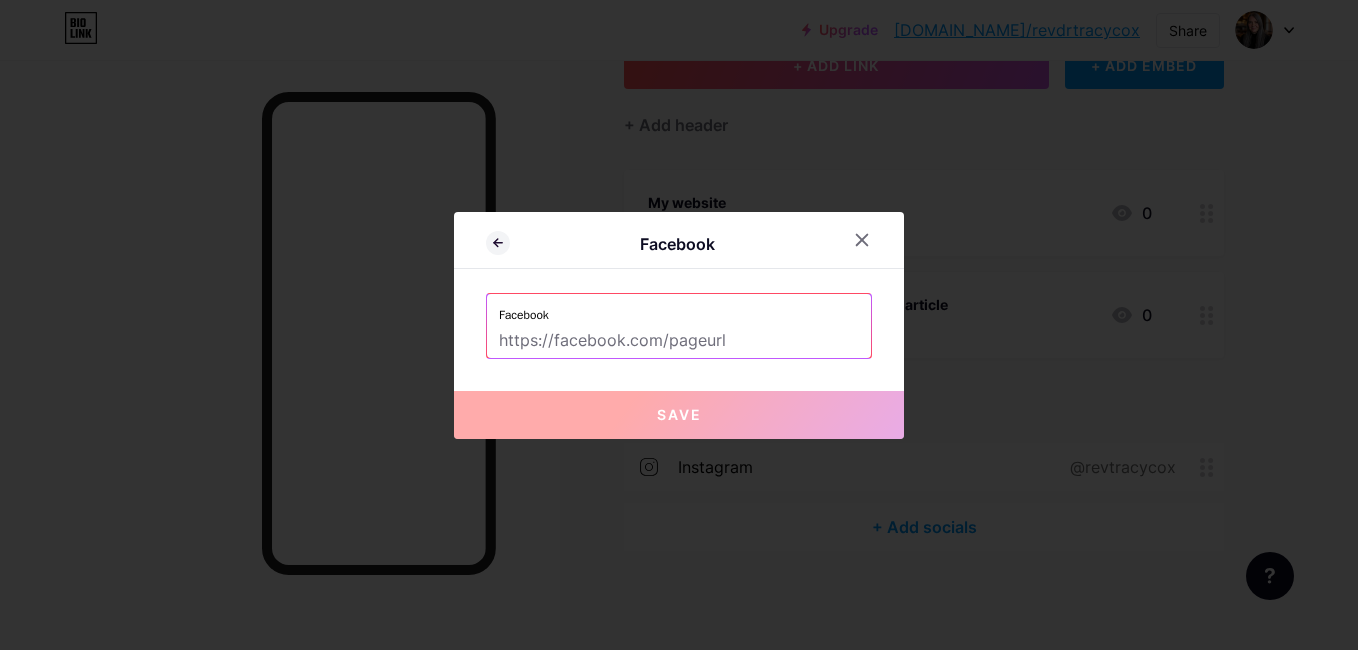 click at bounding box center (679, 341) 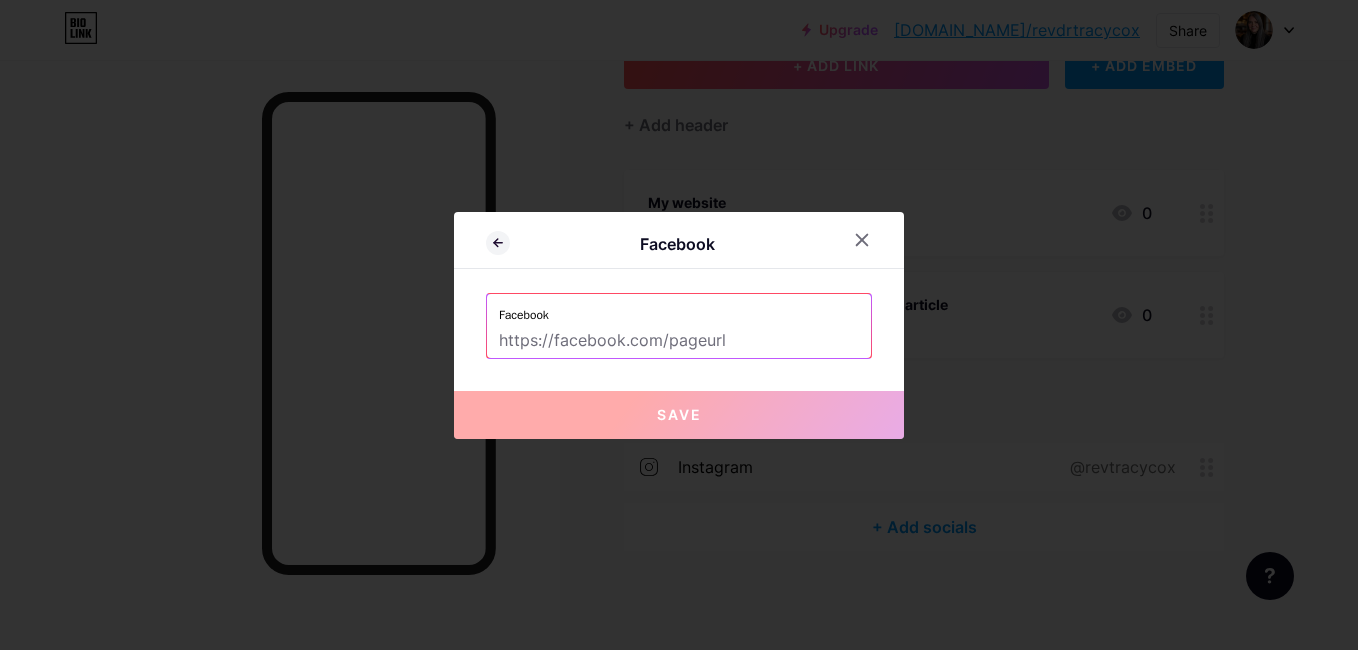 paste on "[URL][DOMAIN_NAME]" 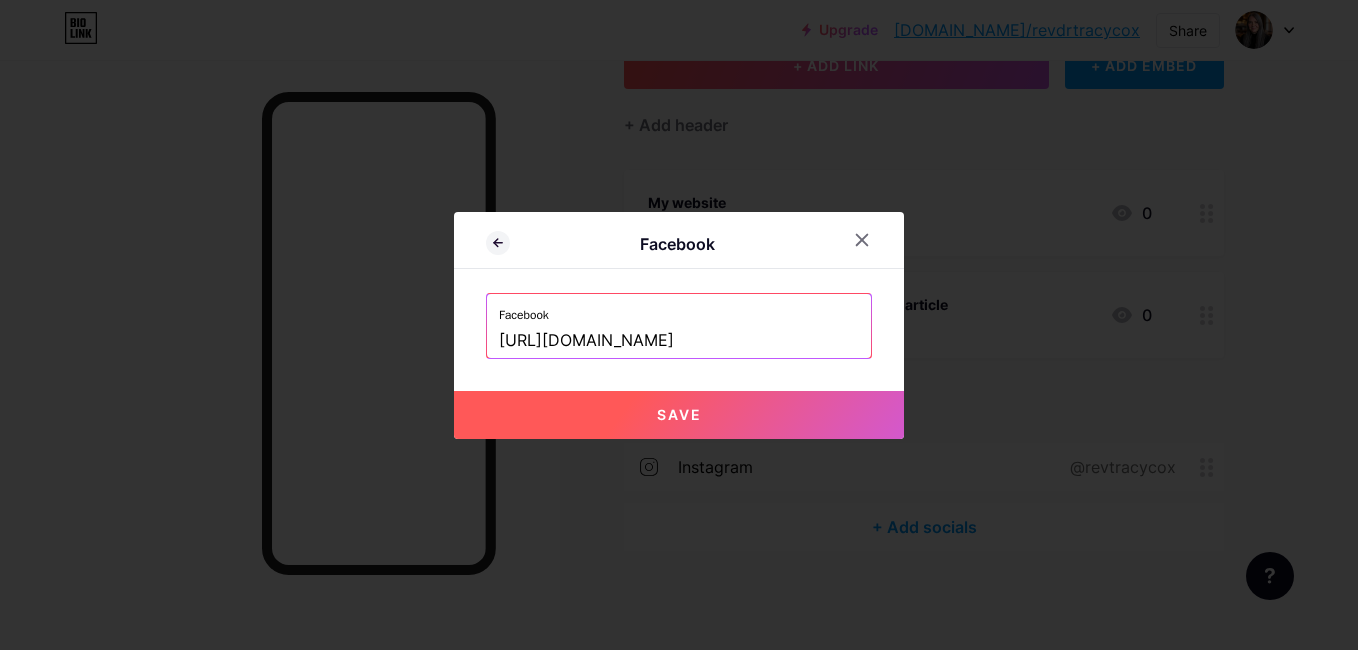 type on "[URL][DOMAIN_NAME]" 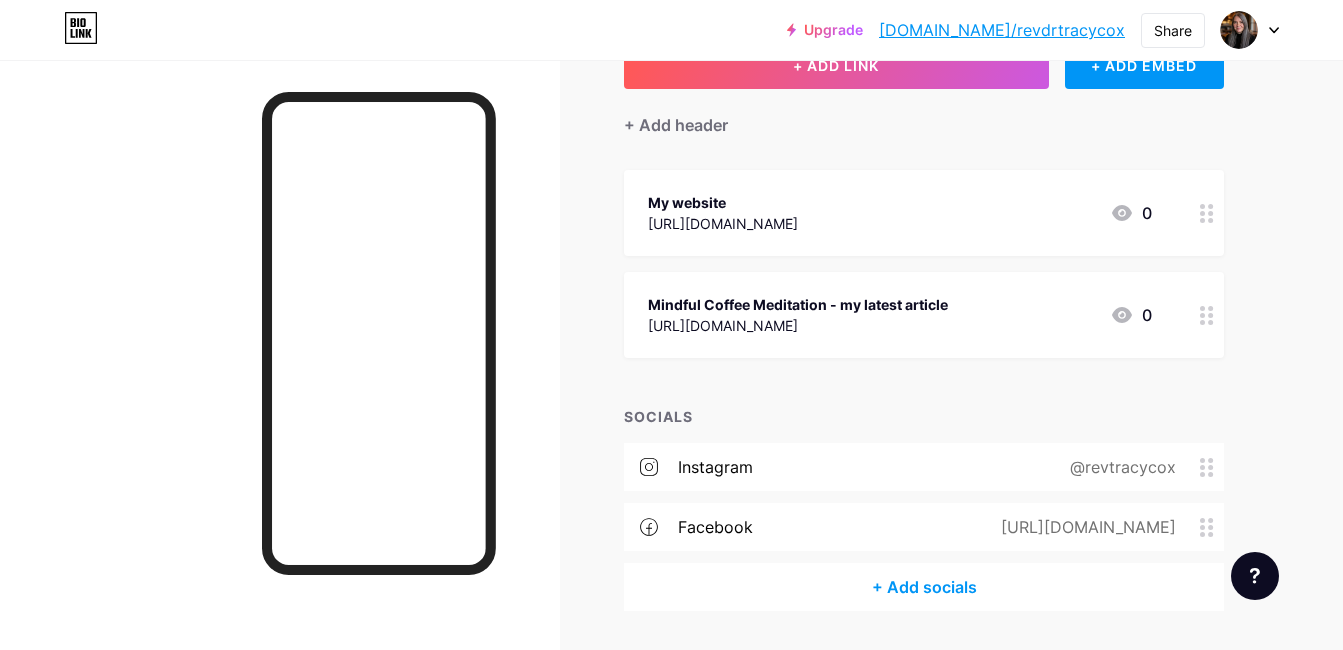click on "+ Add socials" at bounding box center (924, 587) 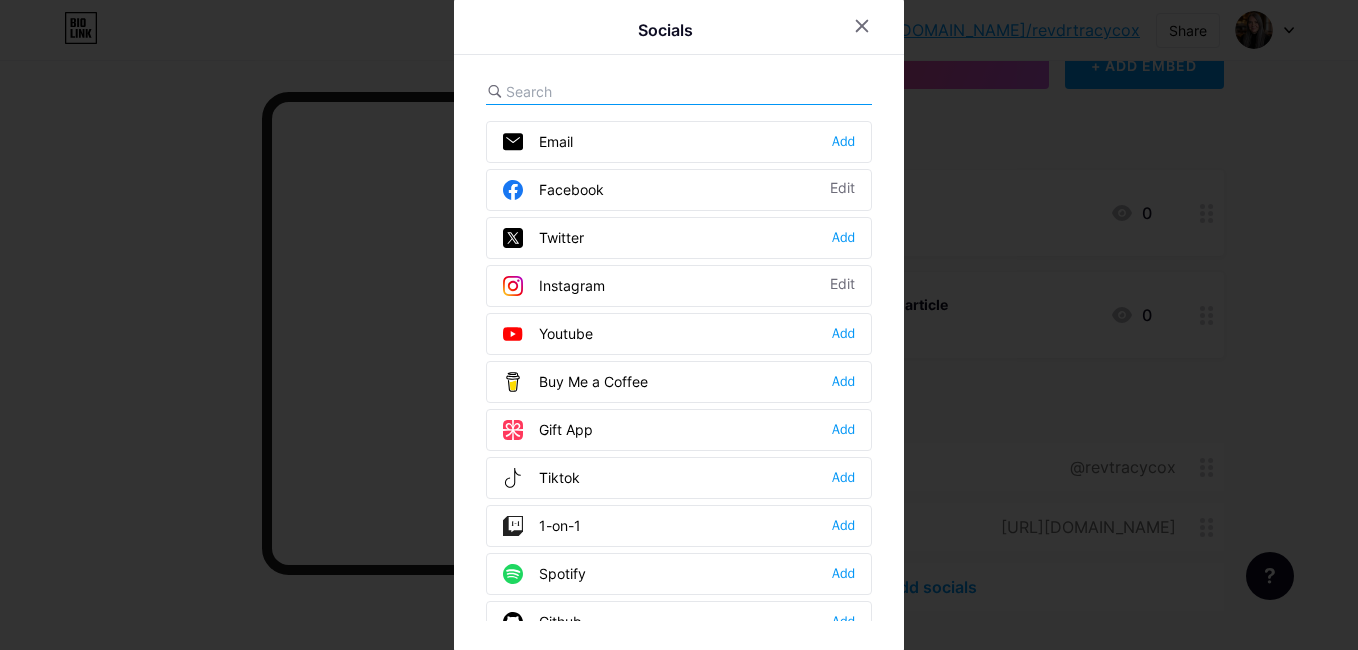 click on "Twitter
Add" at bounding box center [679, 238] 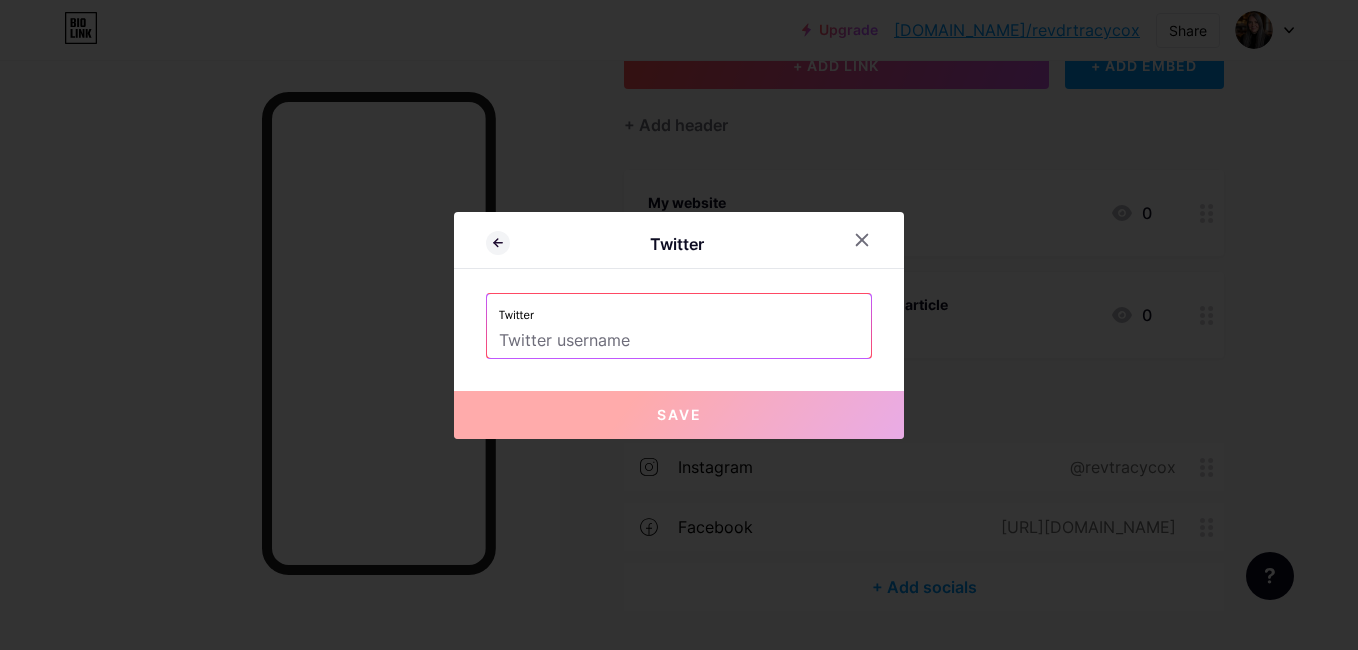 click at bounding box center [679, 341] 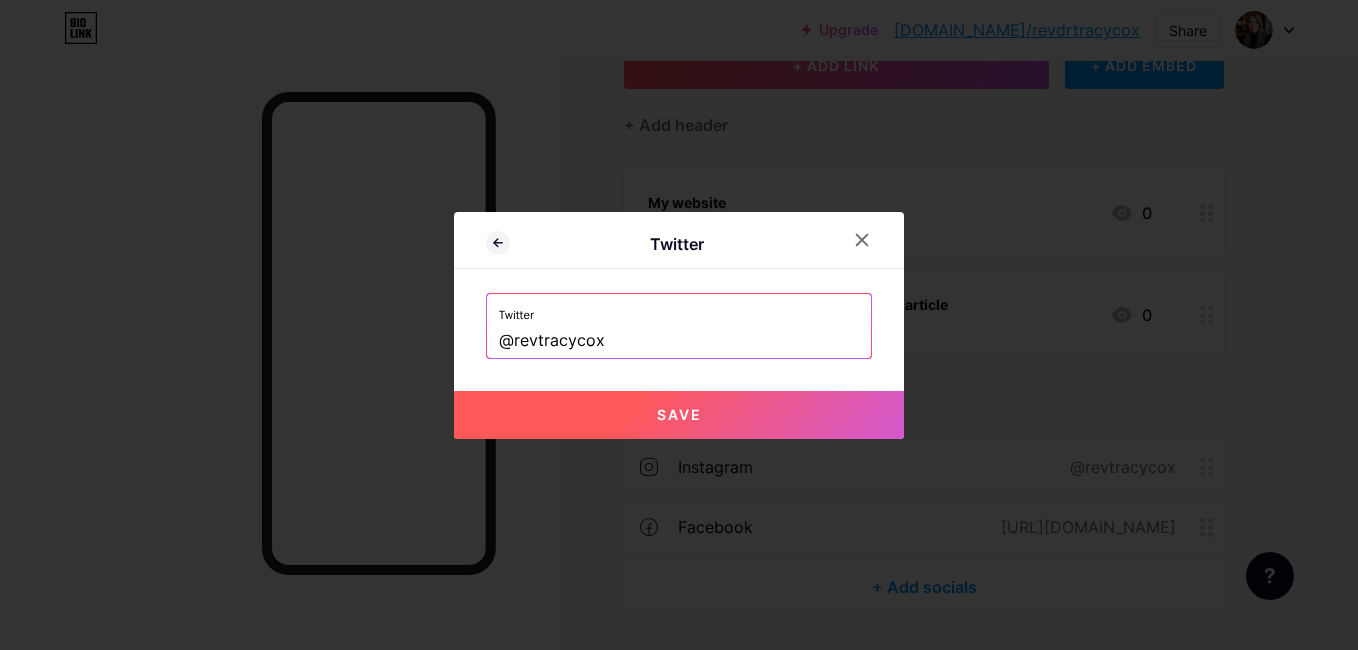 click on "Save" at bounding box center (679, 414) 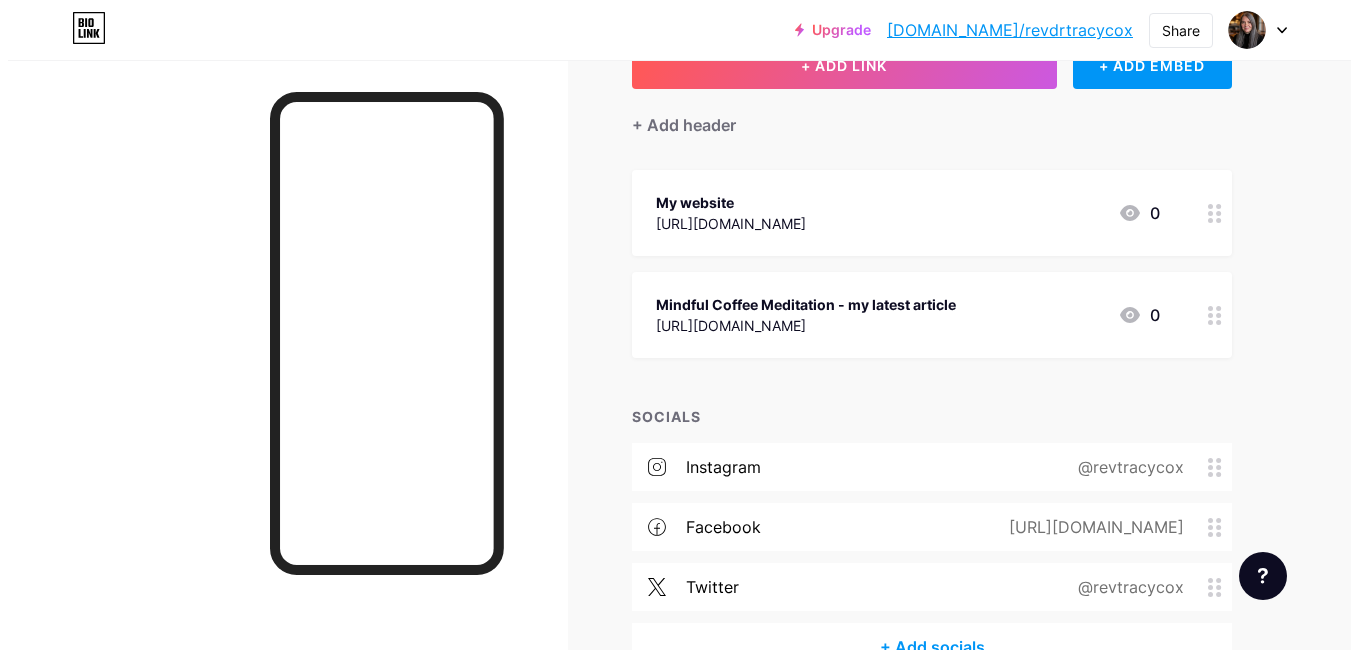 scroll, scrollTop: 245, scrollLeft: 0, axis: vertical 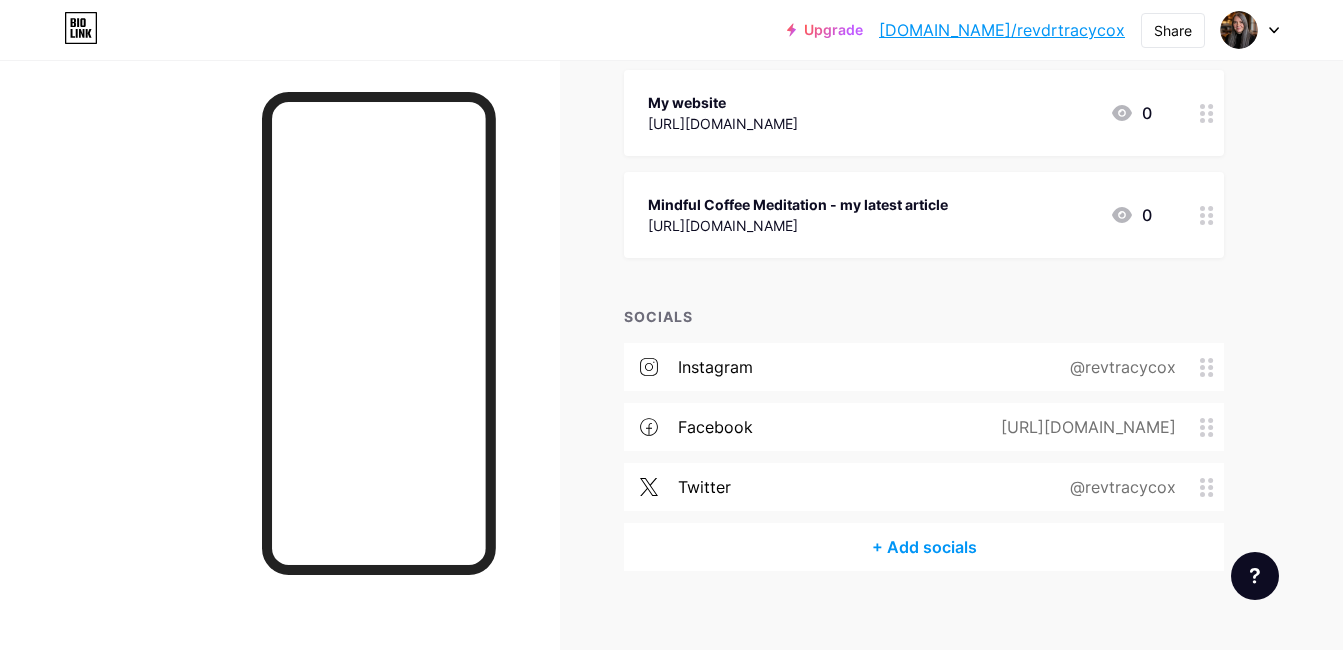 click on "+ Add socials" at bounding box center [924, 547] 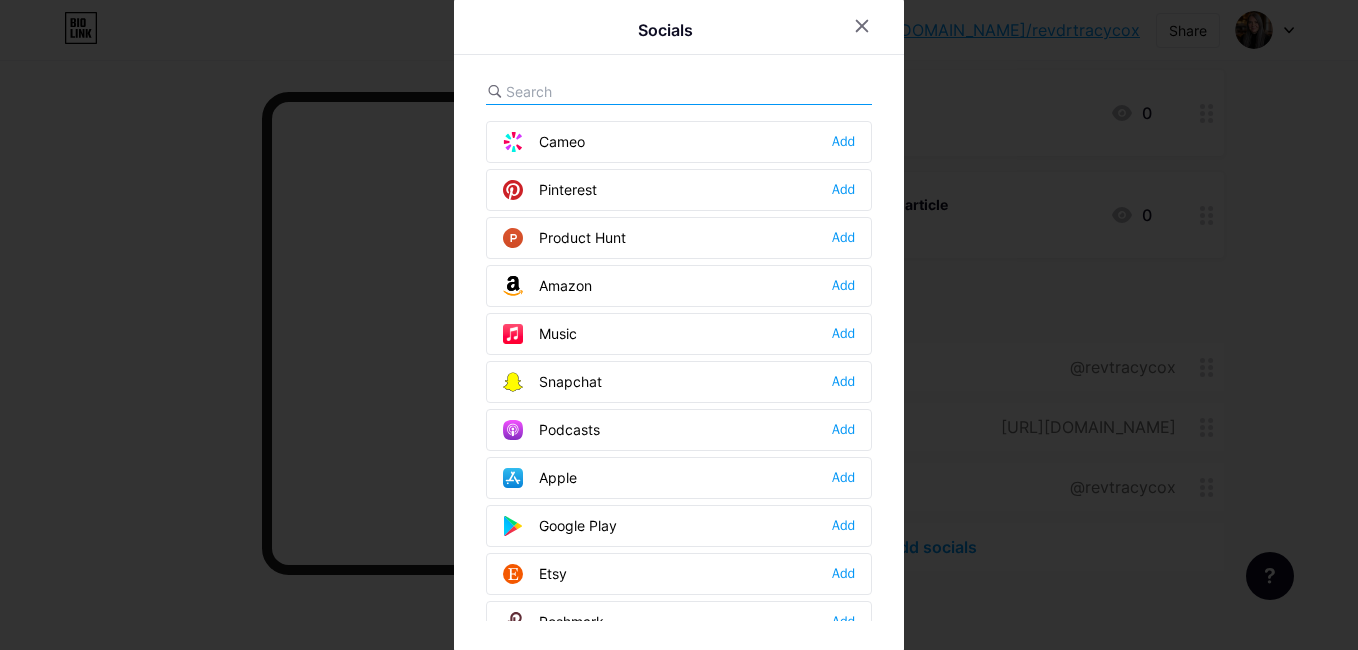 scroll, scrollTop: 1300, scrollLeft: 0, axis: vertical 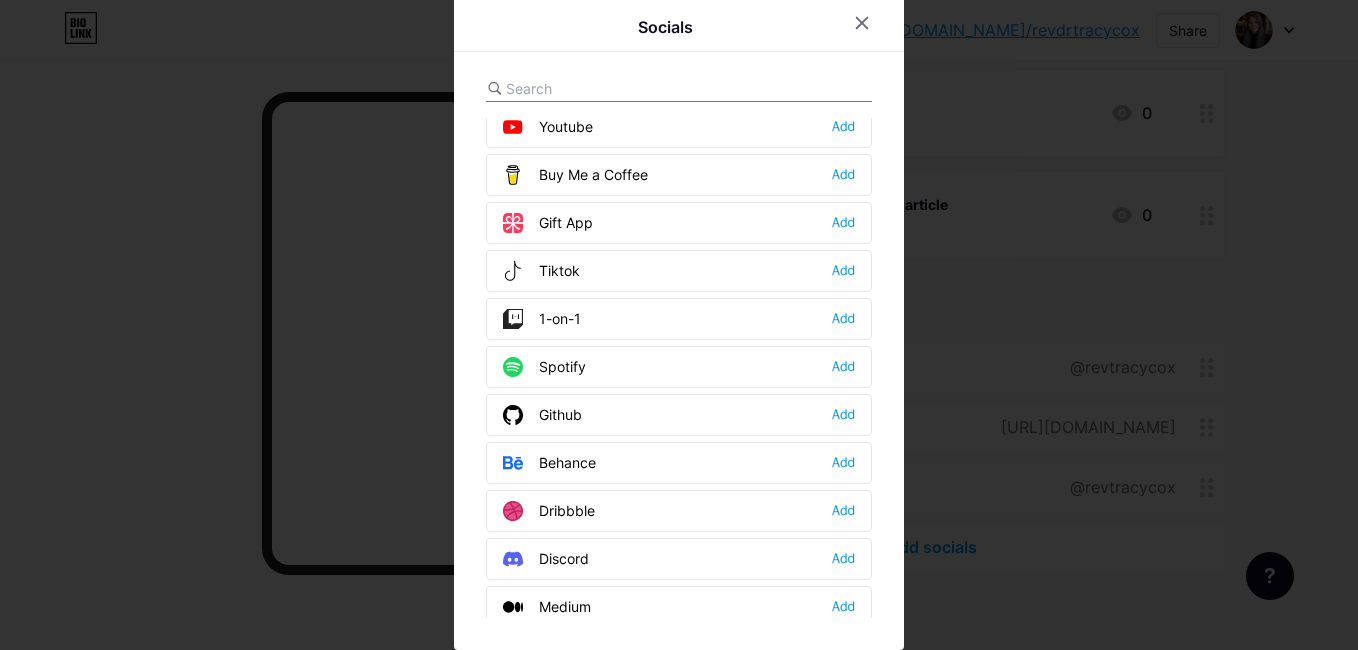 click on "Tiktok
Add" at bounding box center (679, 271) 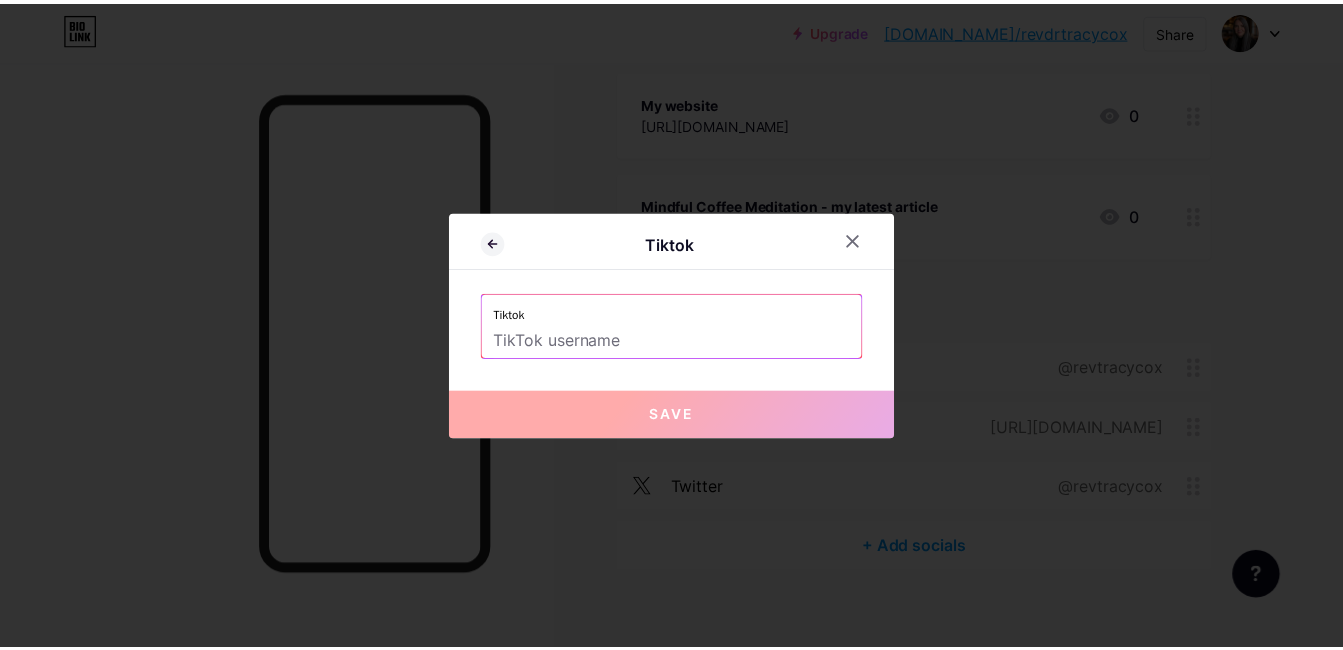 scroll, scrollTop: 0, scrollLeft: 0, axis: both 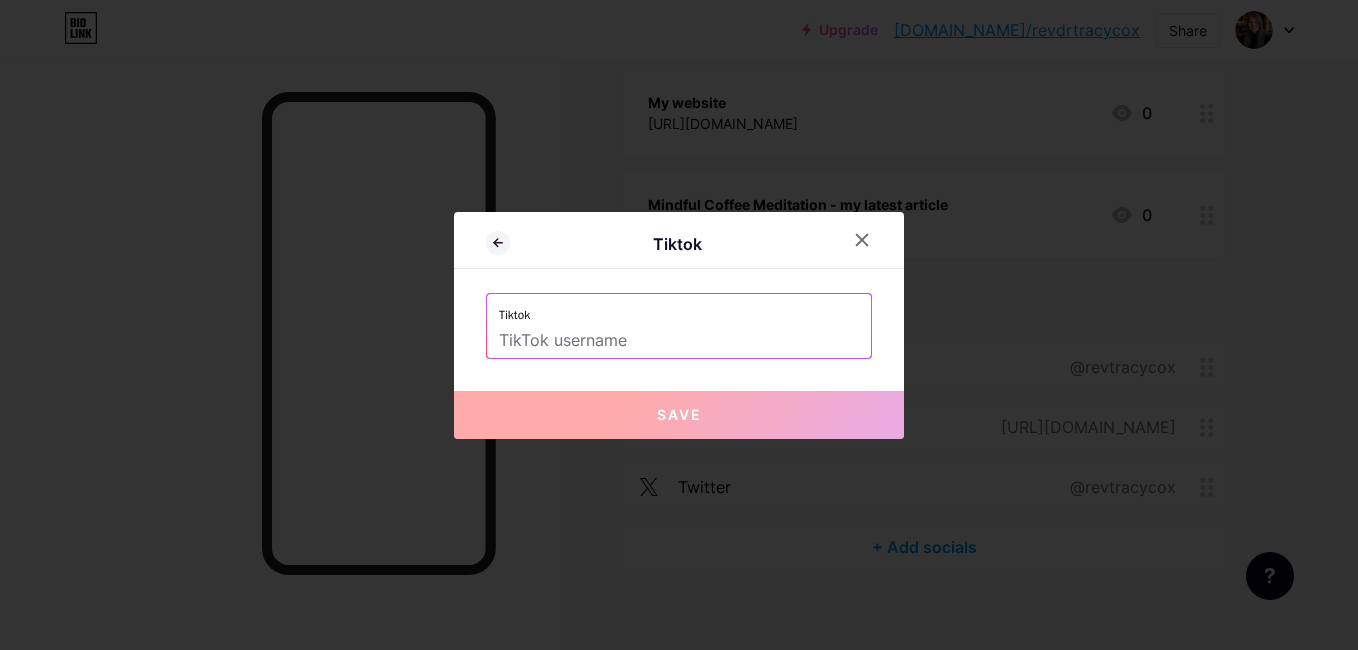 click at bounding box center [679, 341] 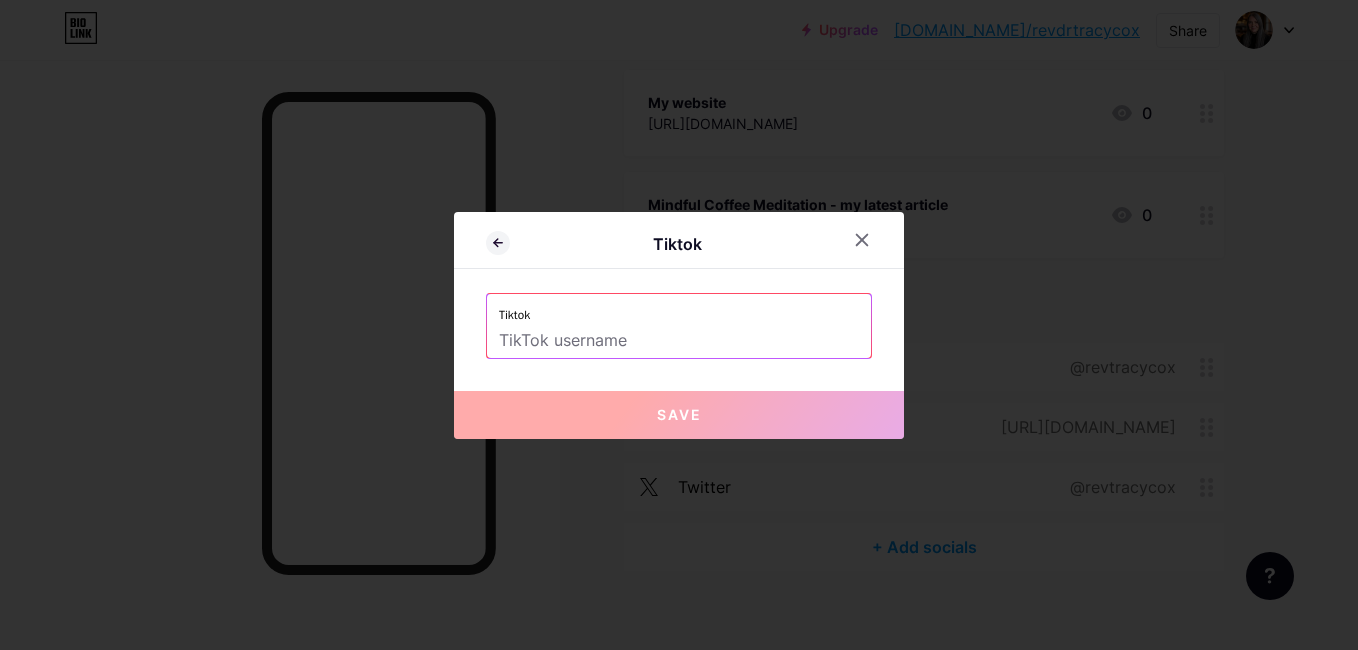 type on "2" 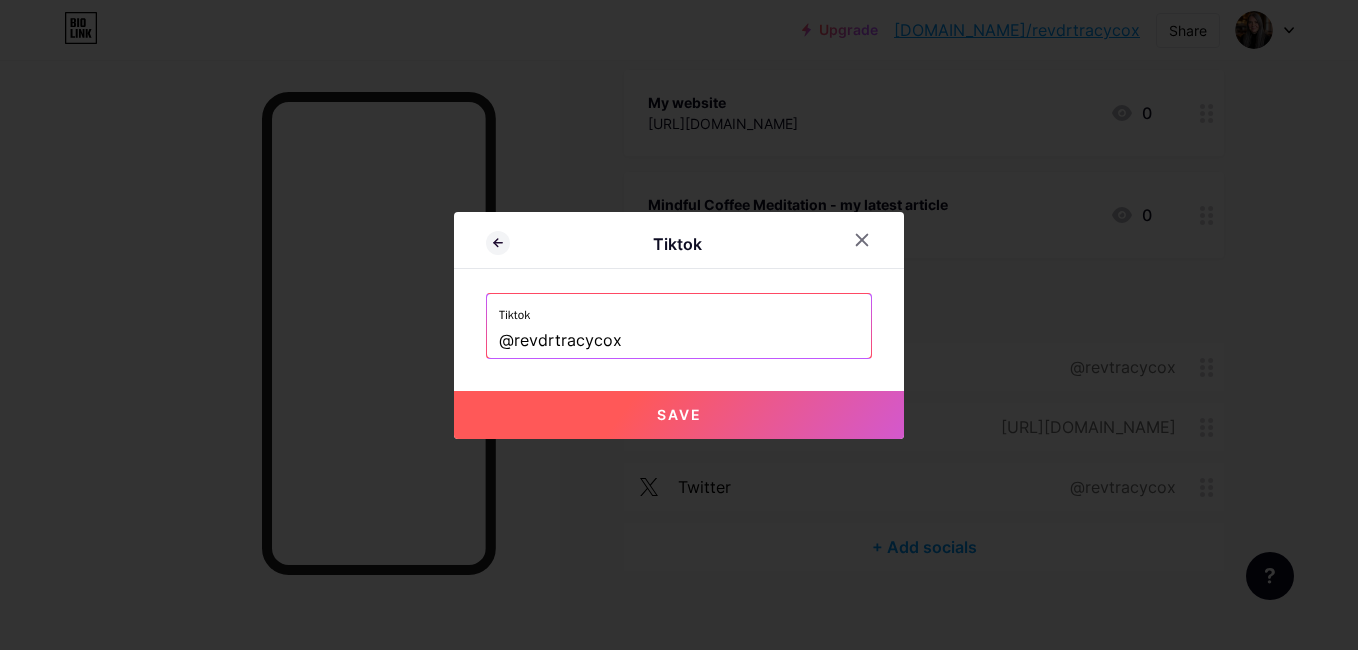 click on "Save" at bounding box center (679, 414) 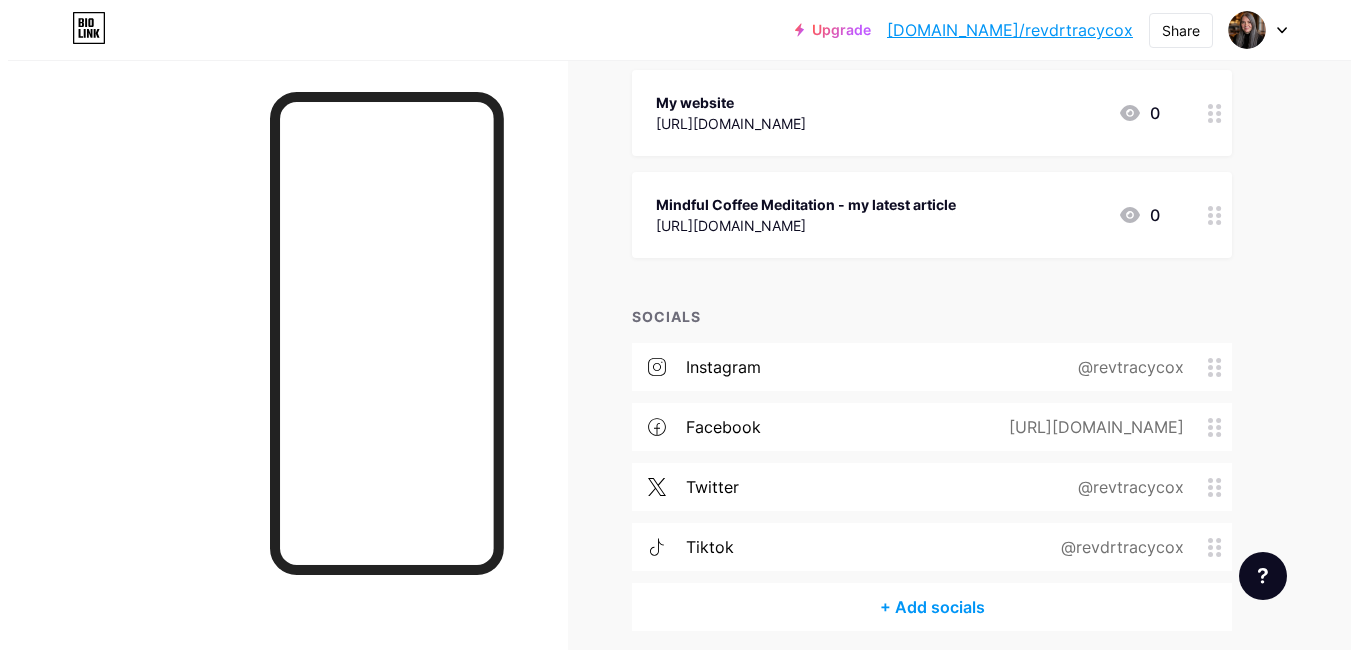 scroll, scrollTop: 325, scrollLeft: 0, axis: vertical 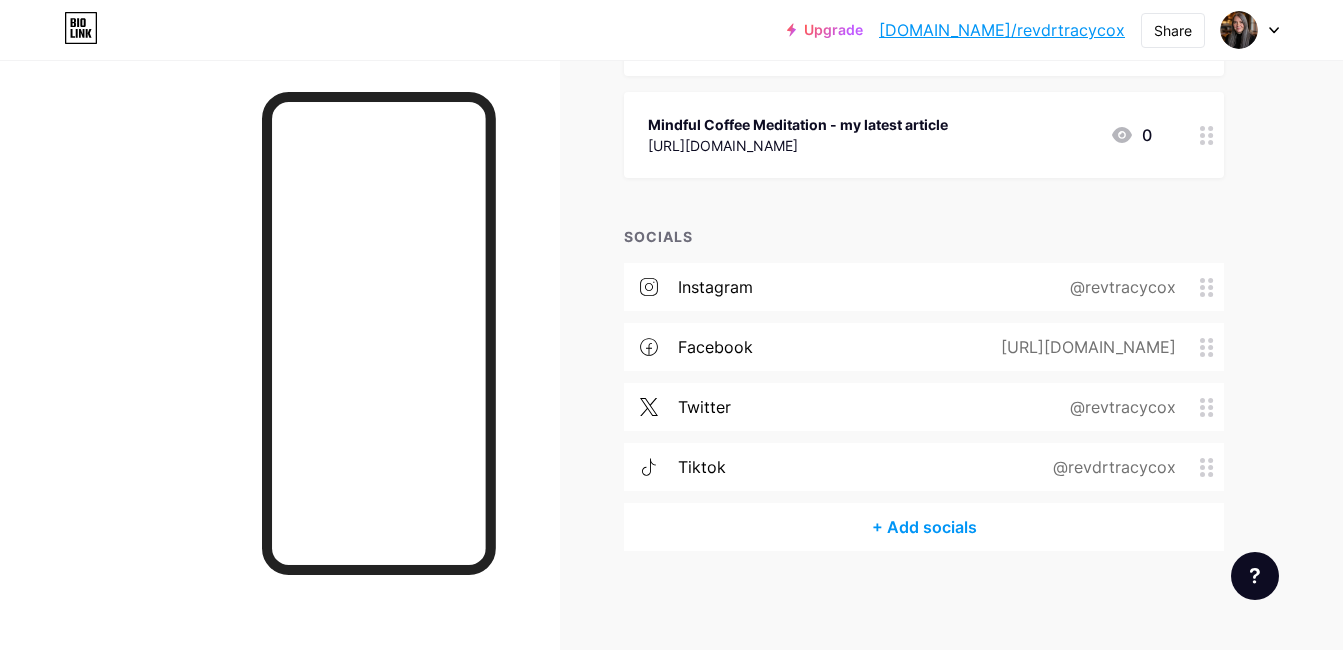 click on "+ Add socials" at bounding box center [924, 527] 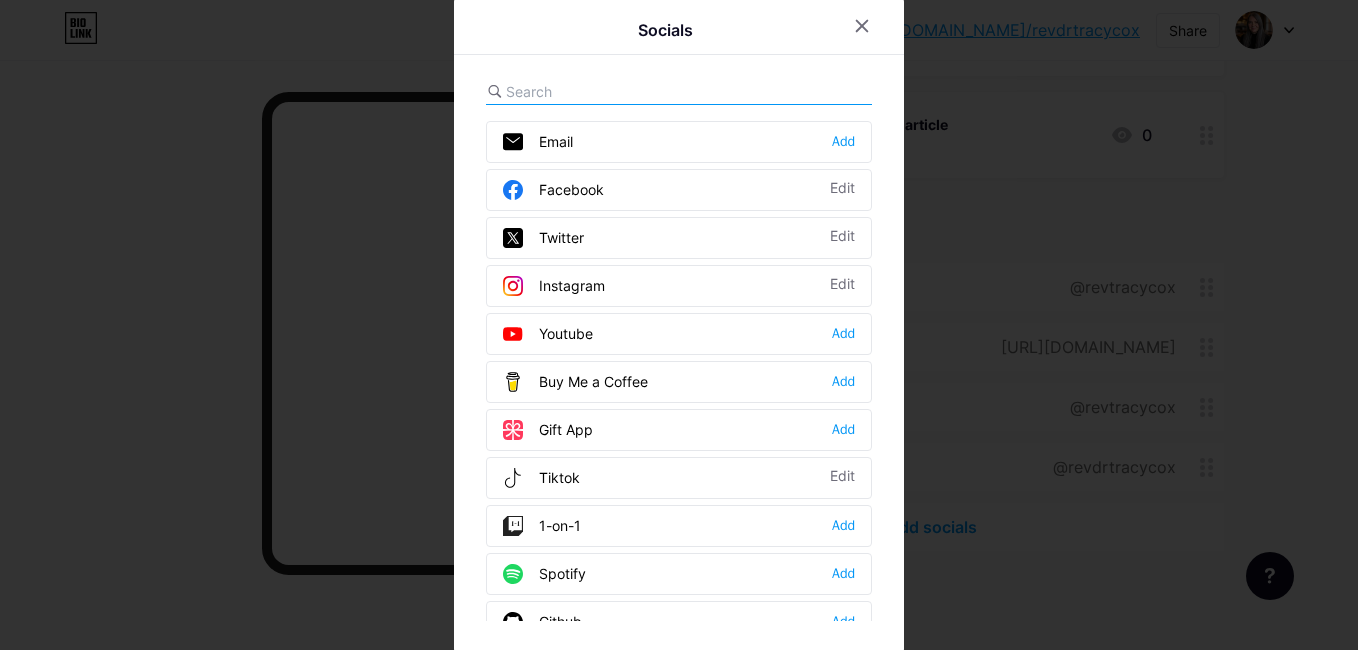 click on "Youtube
Add" at bounding box center [679, 334] 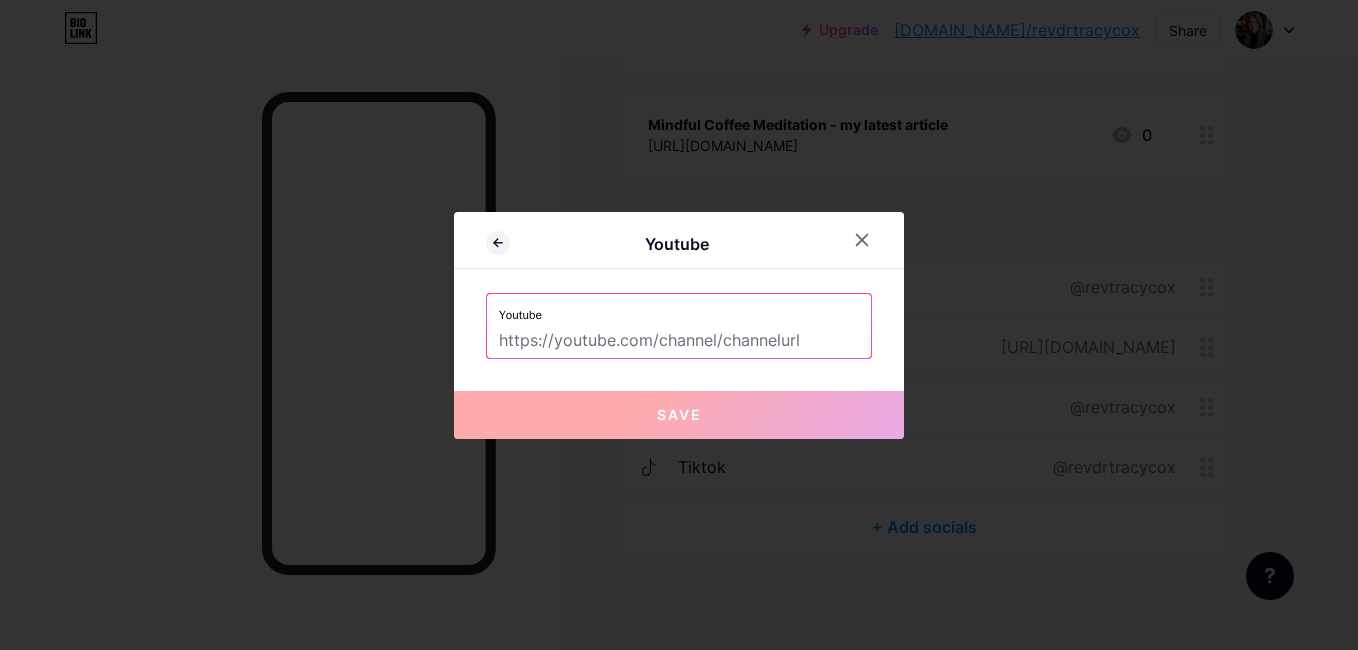 click at bounding box center [679, 341] 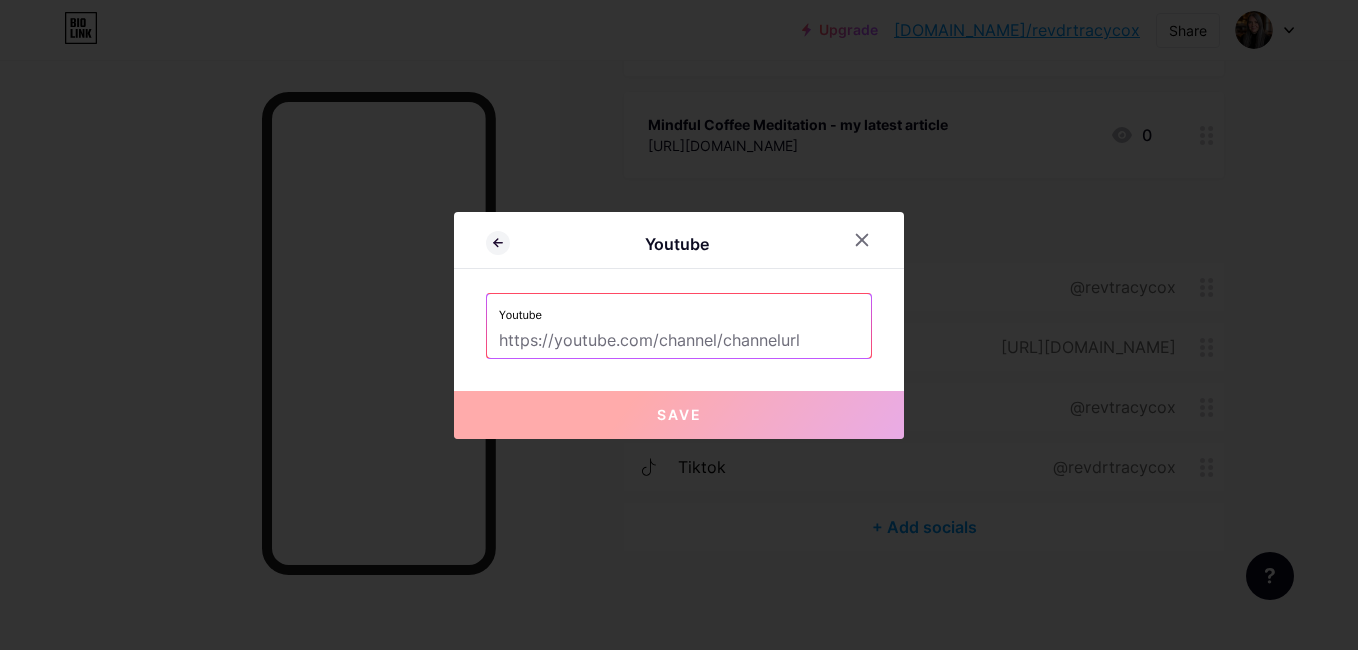 paste on "[URL][DOMAIN_NAME][DOMAIN_NAME]" 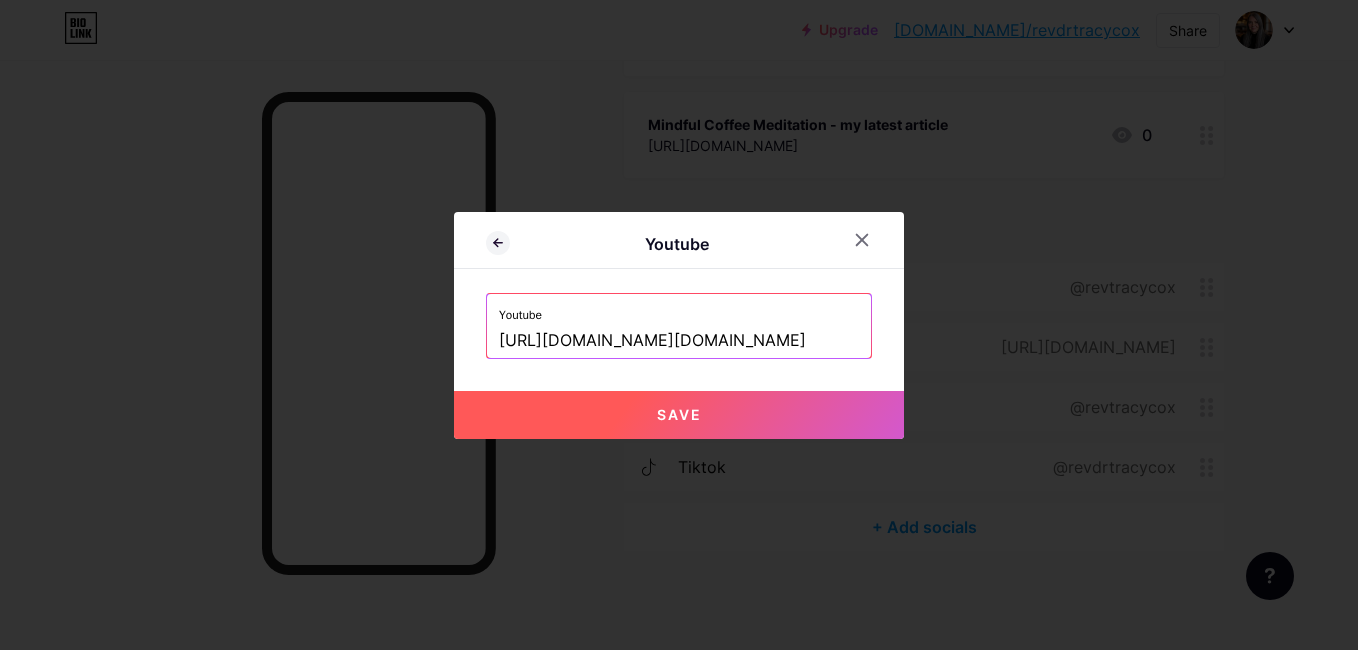 scroll, scrollTop: 0, scrollLeft: 27, axis: horizontal 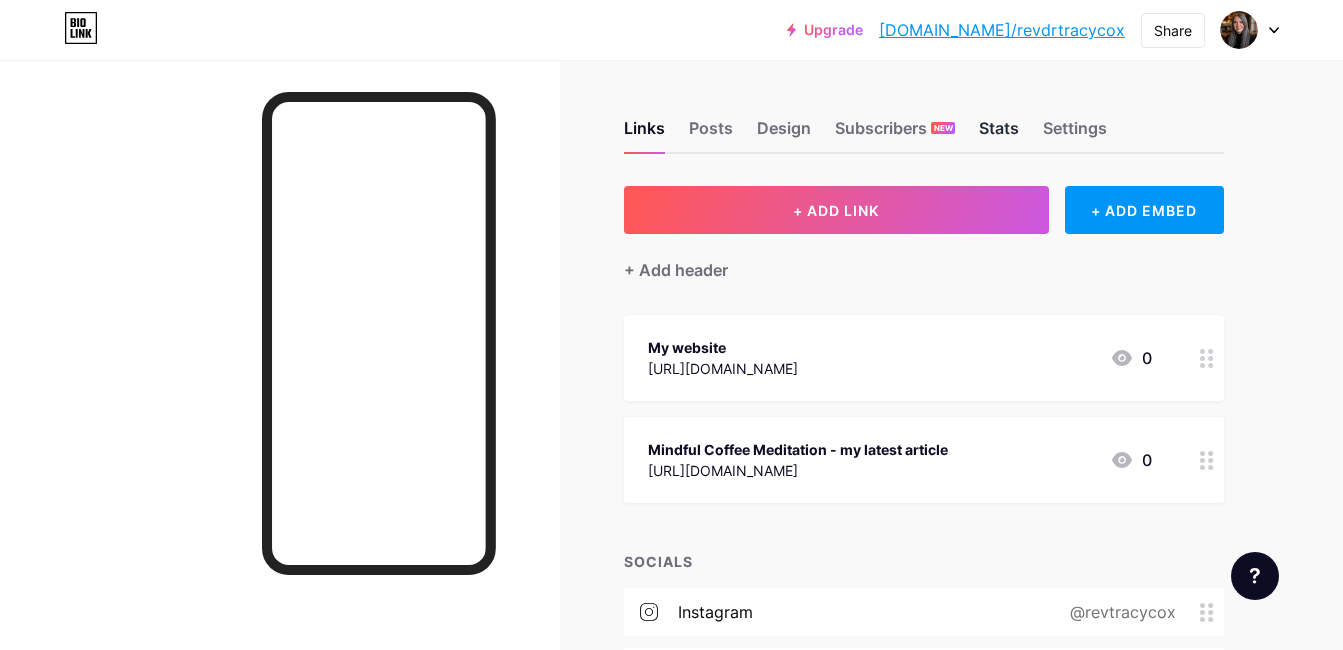 click on "Stats" at bounding box center (999, 134) 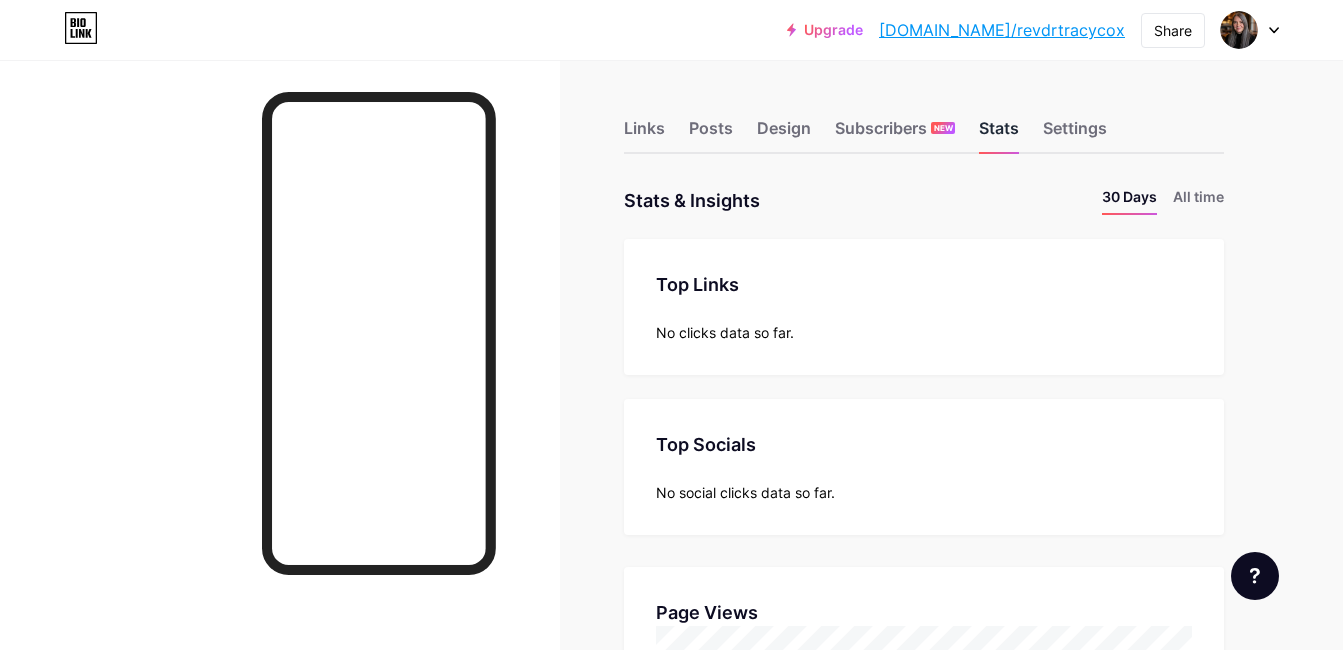 scroll, scrollTop: 999350, scrollLeft: 998657, axis: both 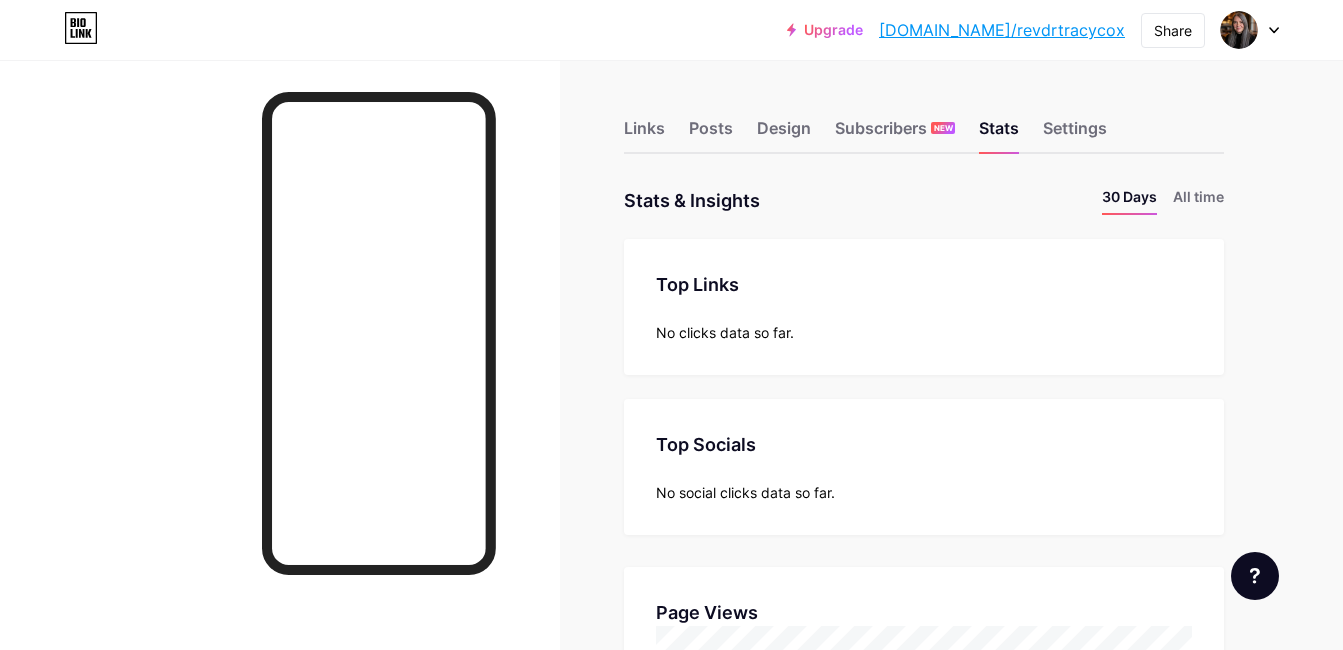 click 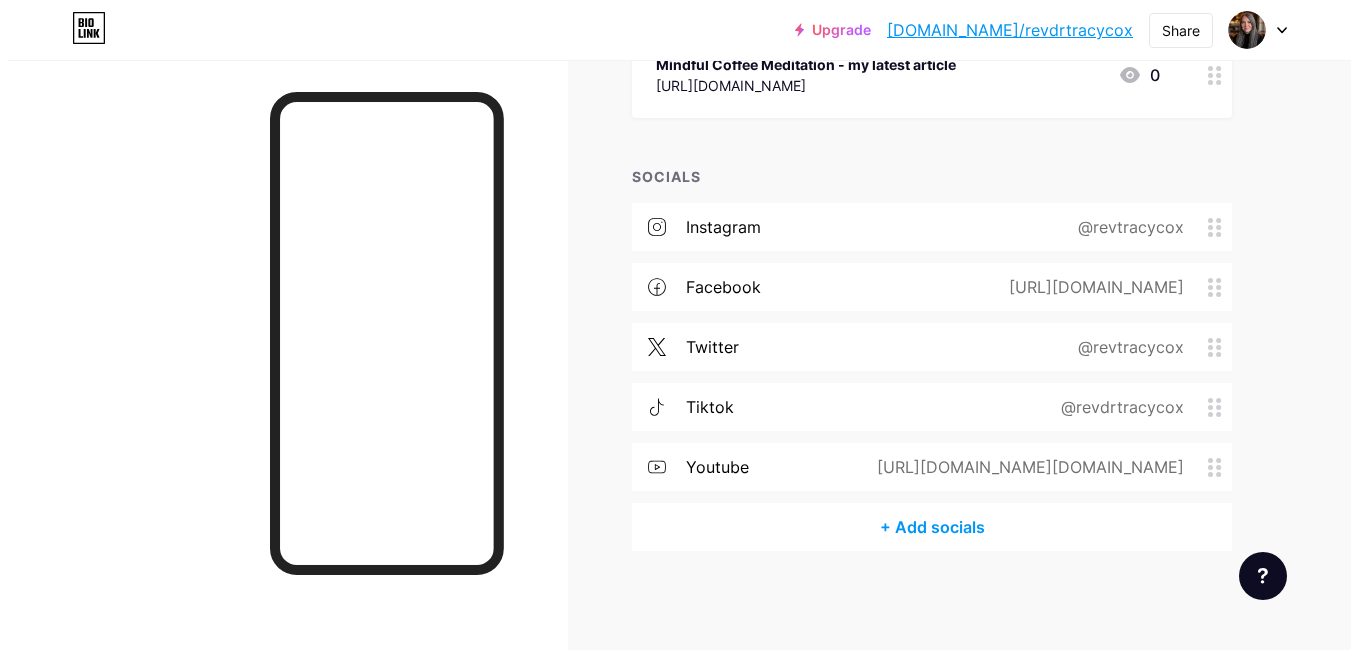 scroll, scrollTop: 0, scrollLeft: 0, axis: both 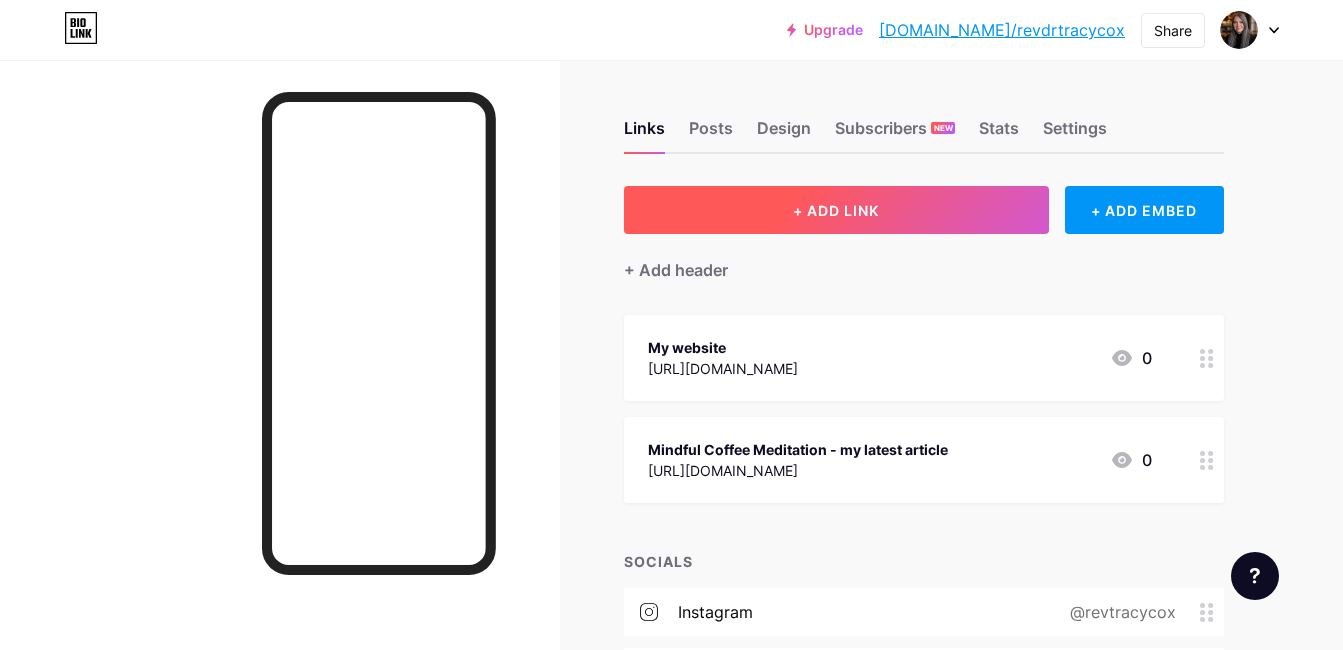click on "+ ADD LINK" at bounding box center [836, 210] 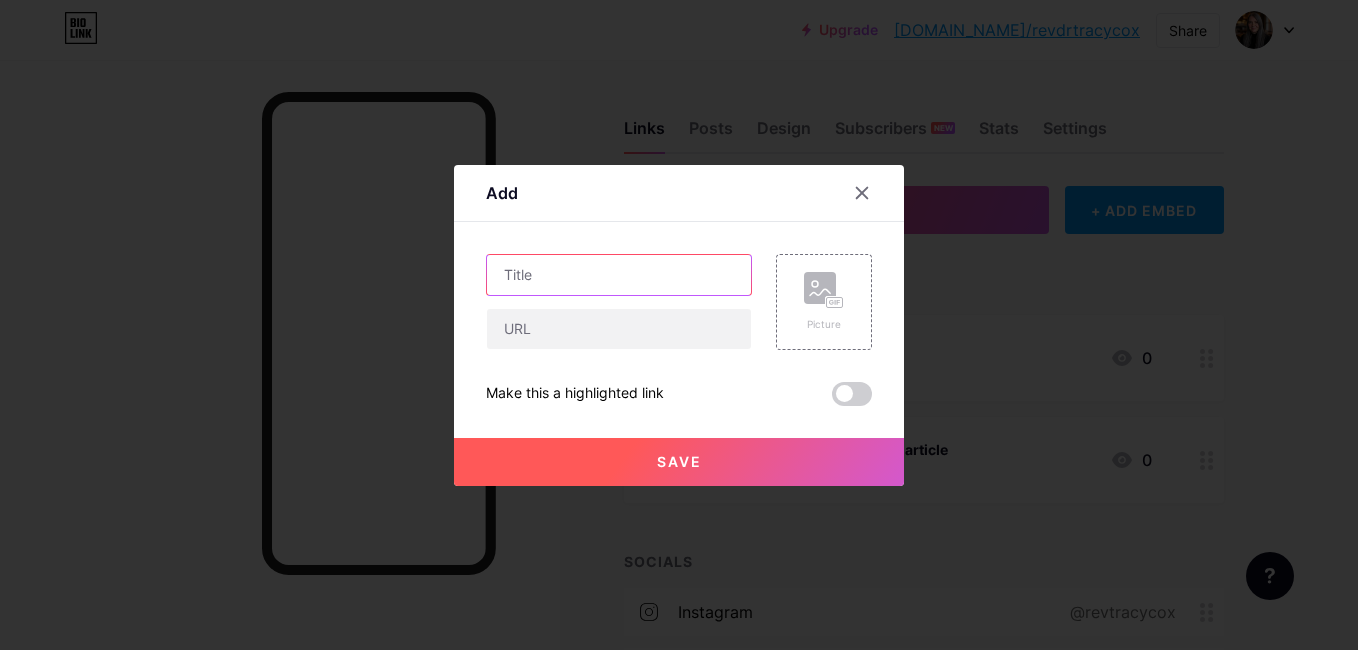 click at bounding box center (619, 275) 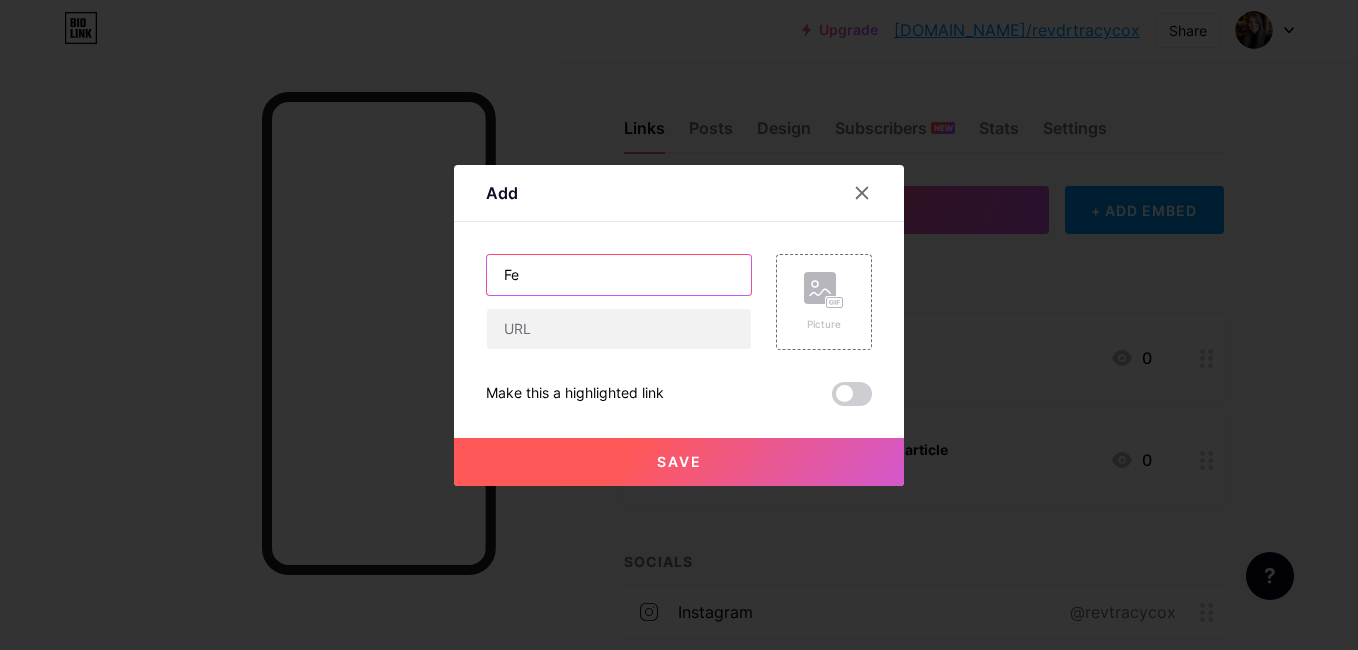 type on "F" 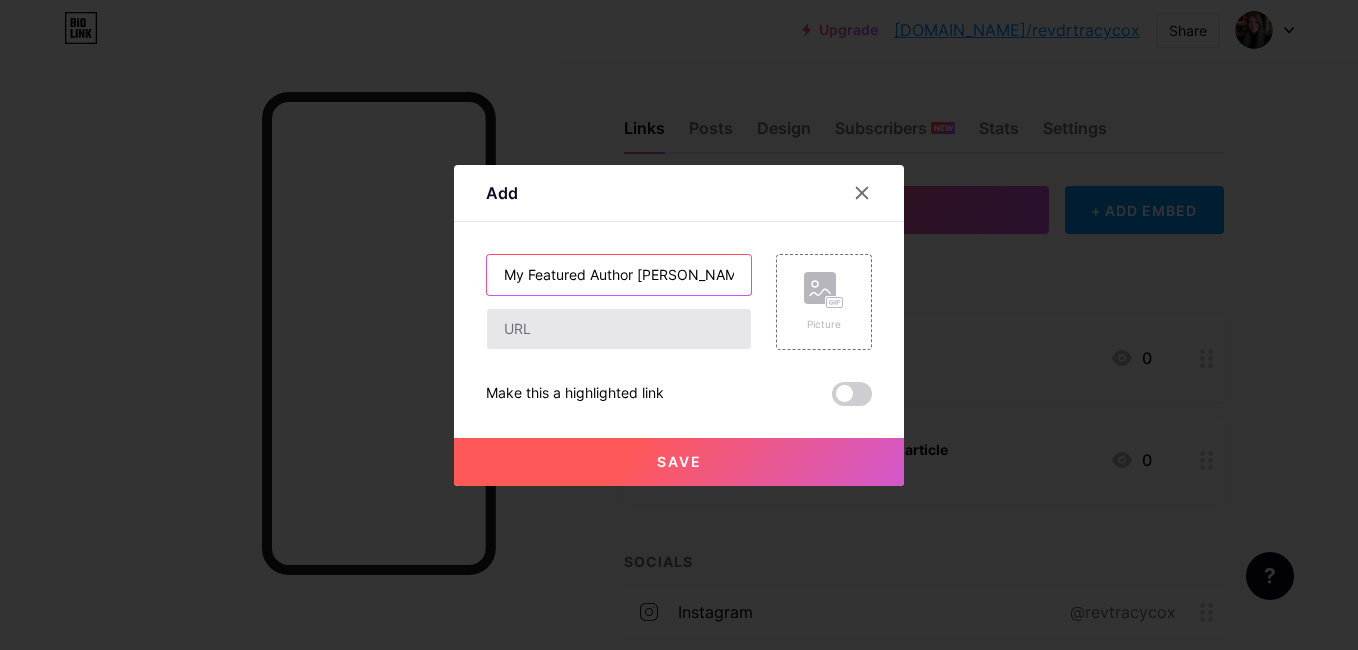 type on "My Featured Author [PERSON_NAME] Articles" 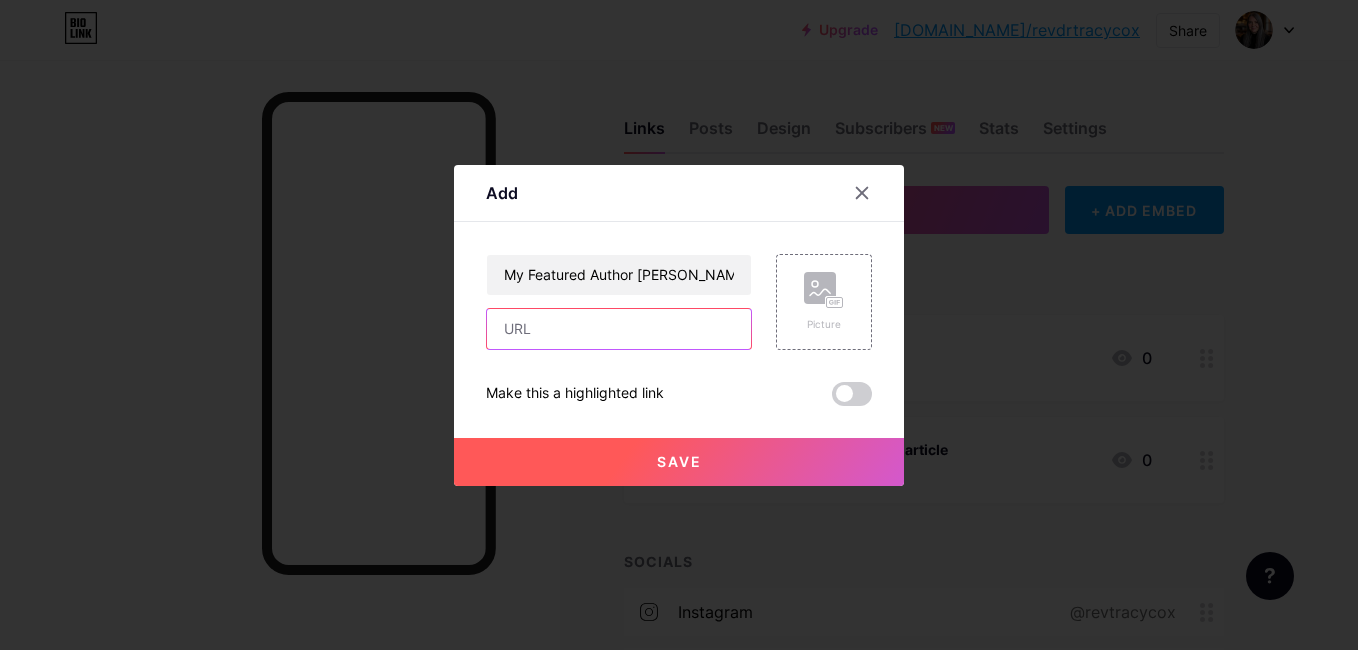 click at bounding box center [619, 329] 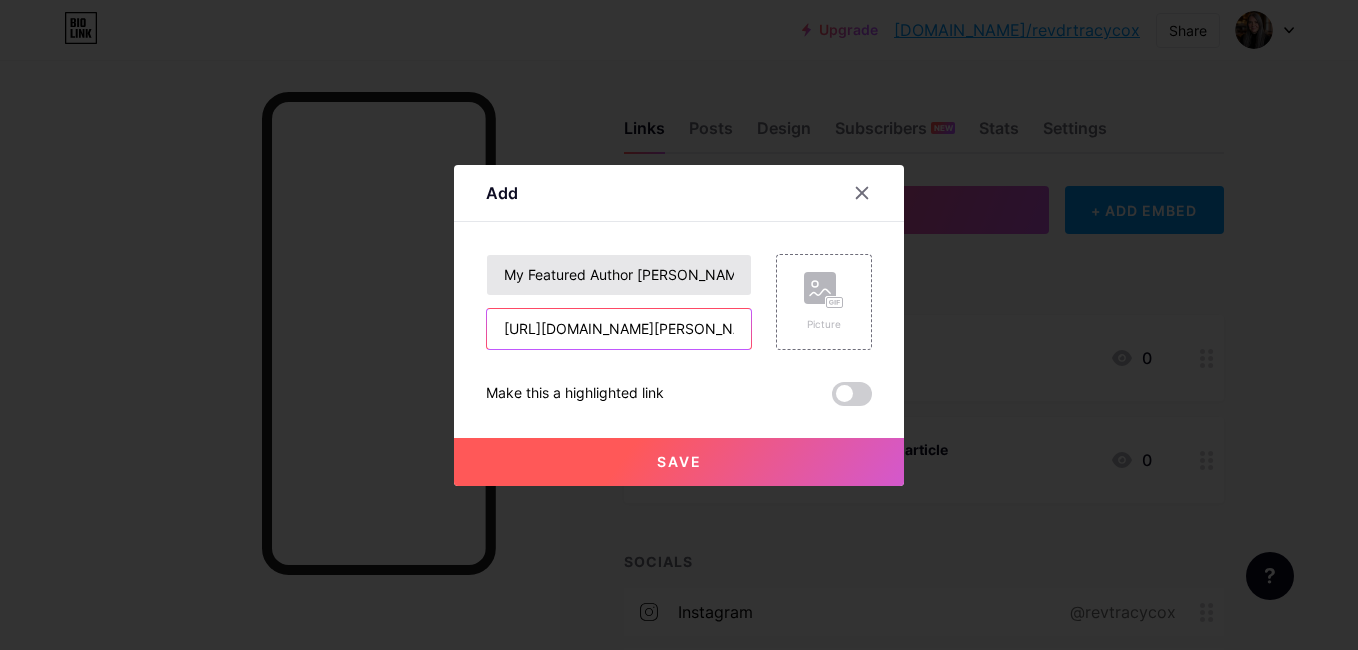 type on "[URL][DOMAIN_NAME][PERSON_NAME]" 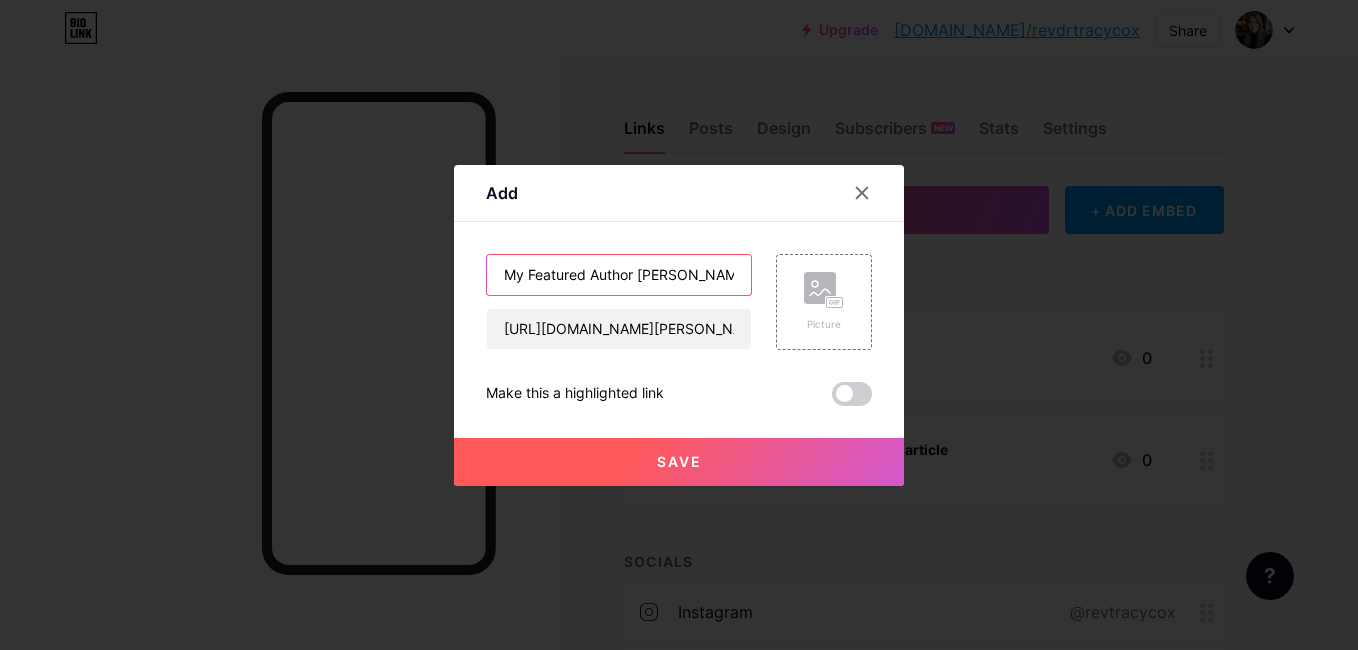click on "My Featured Author [PERSON_NAME] Articles" at bounding box center (619, 275) 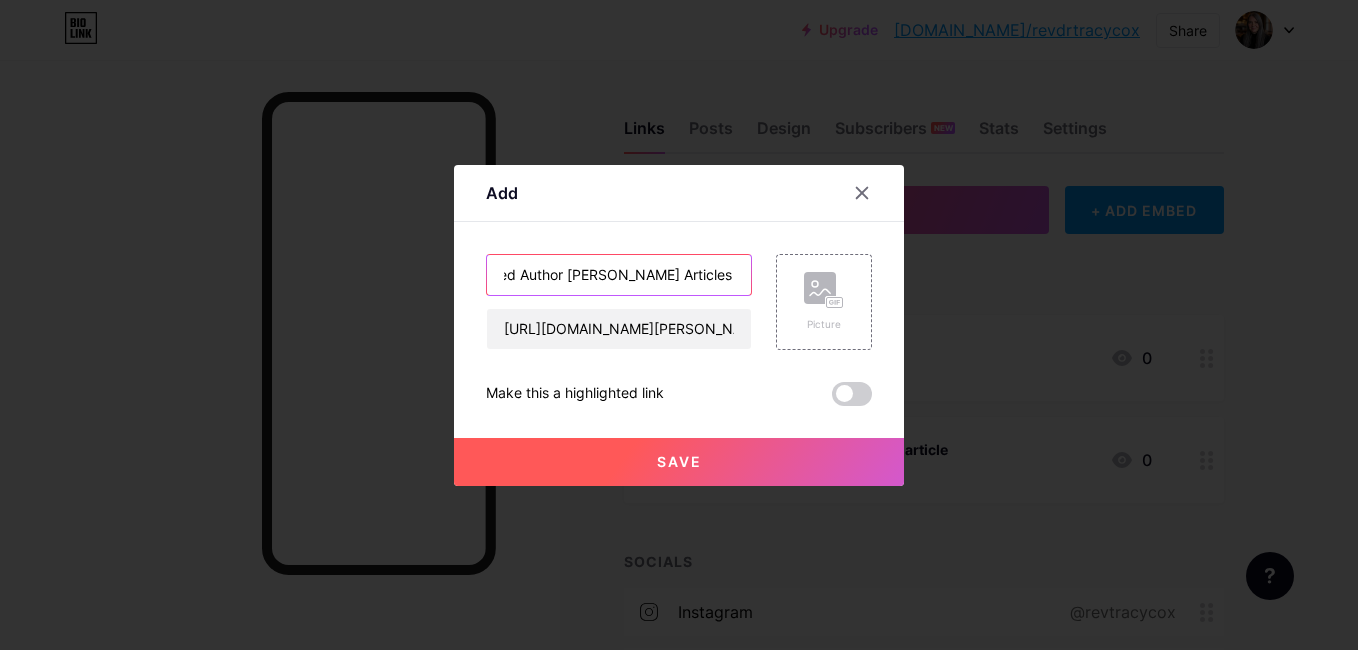 scroll, scrollTop: 0, scrollLeft: 77, axis: horizontal 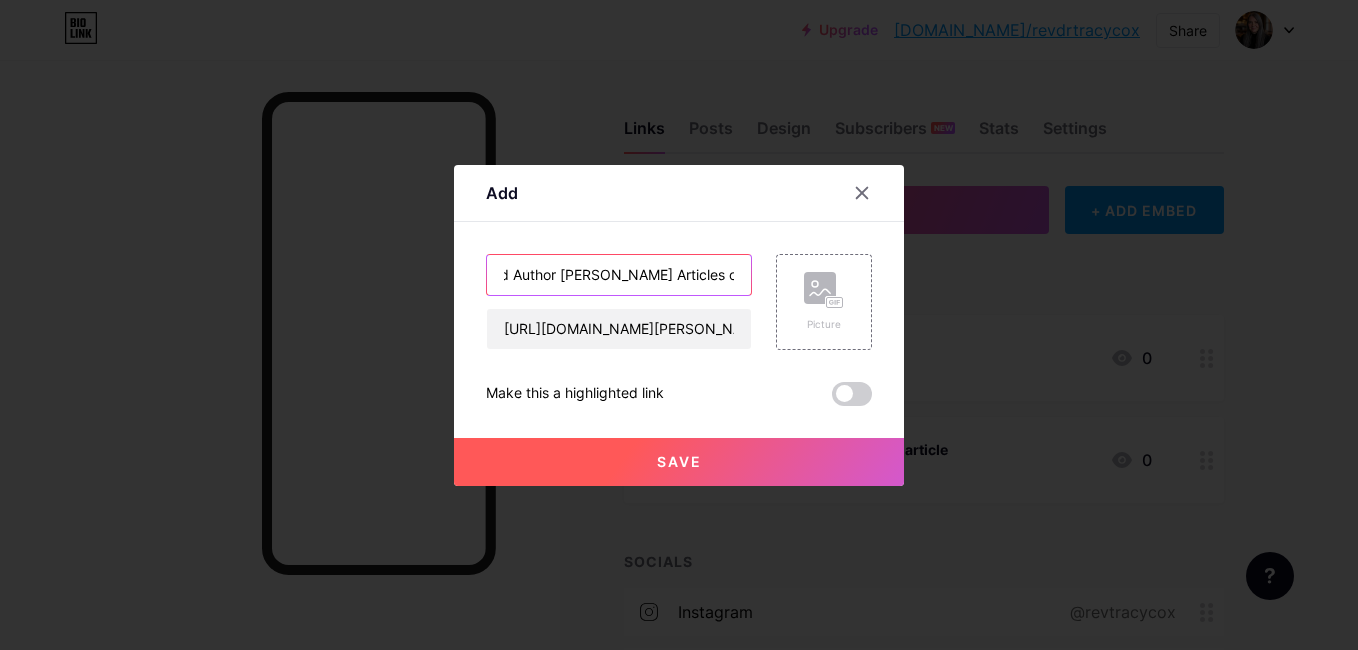 type on "My Featured Author [PERSON_NAME] Articles on [PERSON_NAME]" 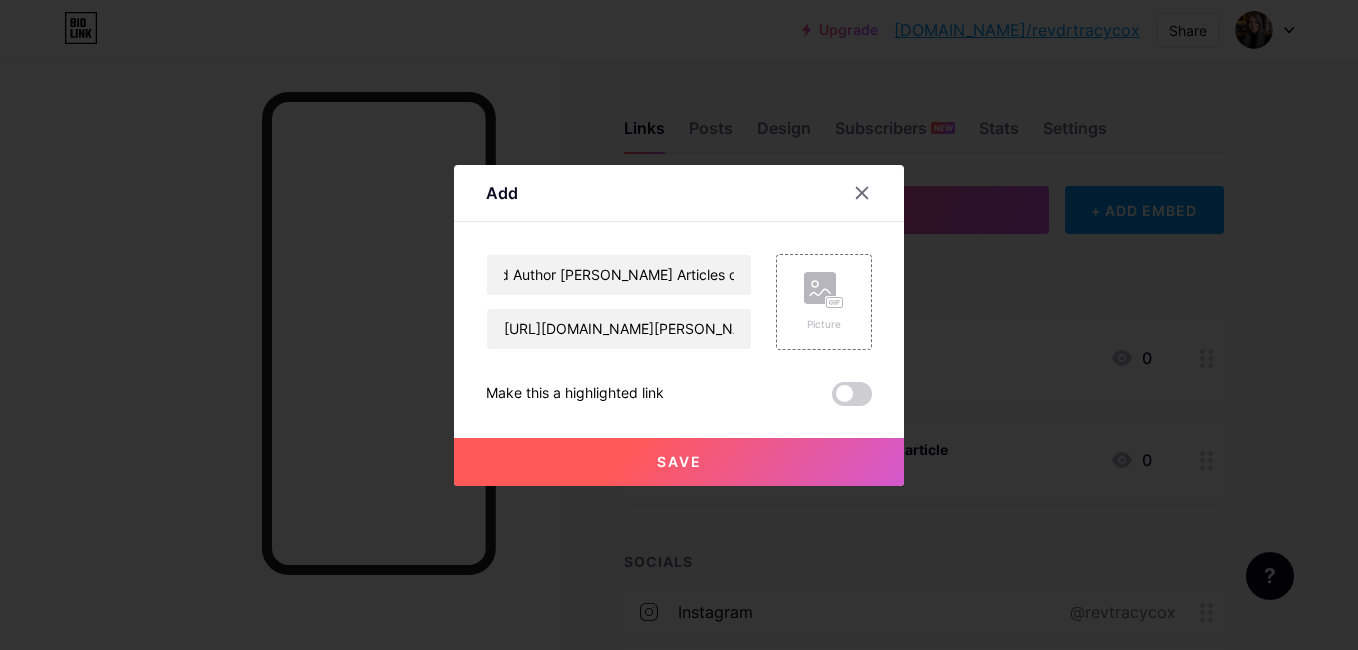 click on "Save" at bounding box center [679, 461] 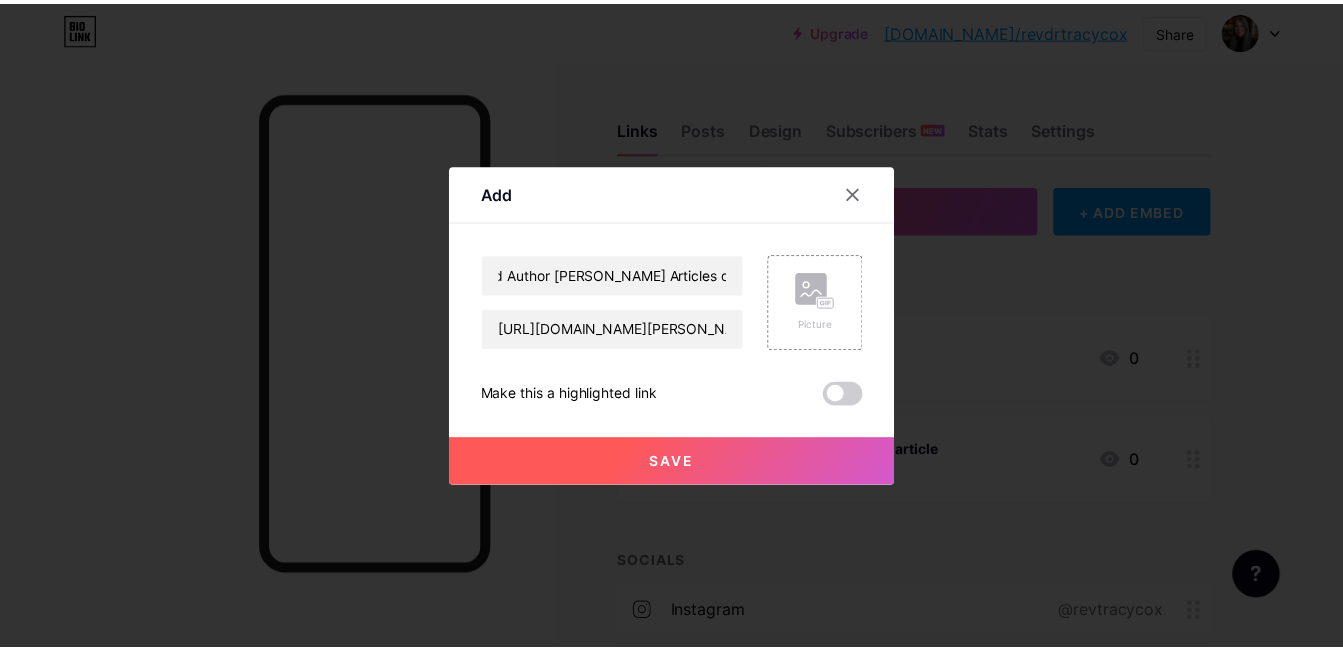 scroll, scrollTop: 0, scrollLeft: 0, axis: both 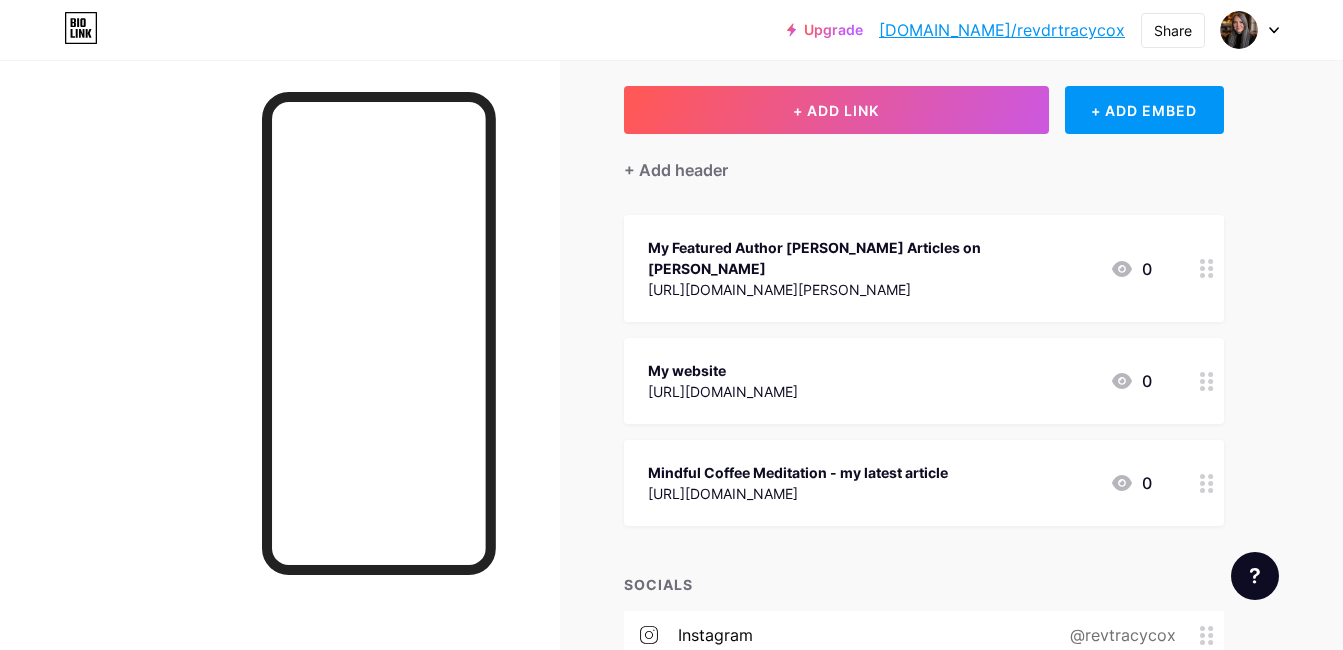 click 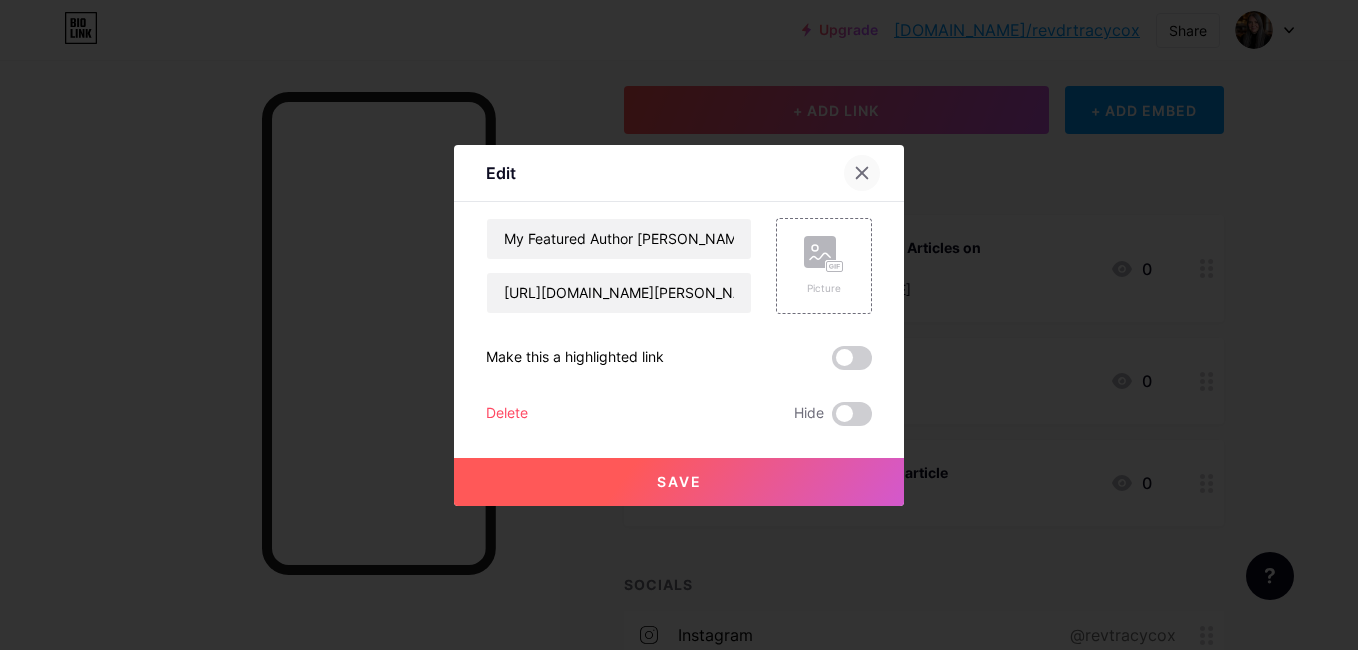 click 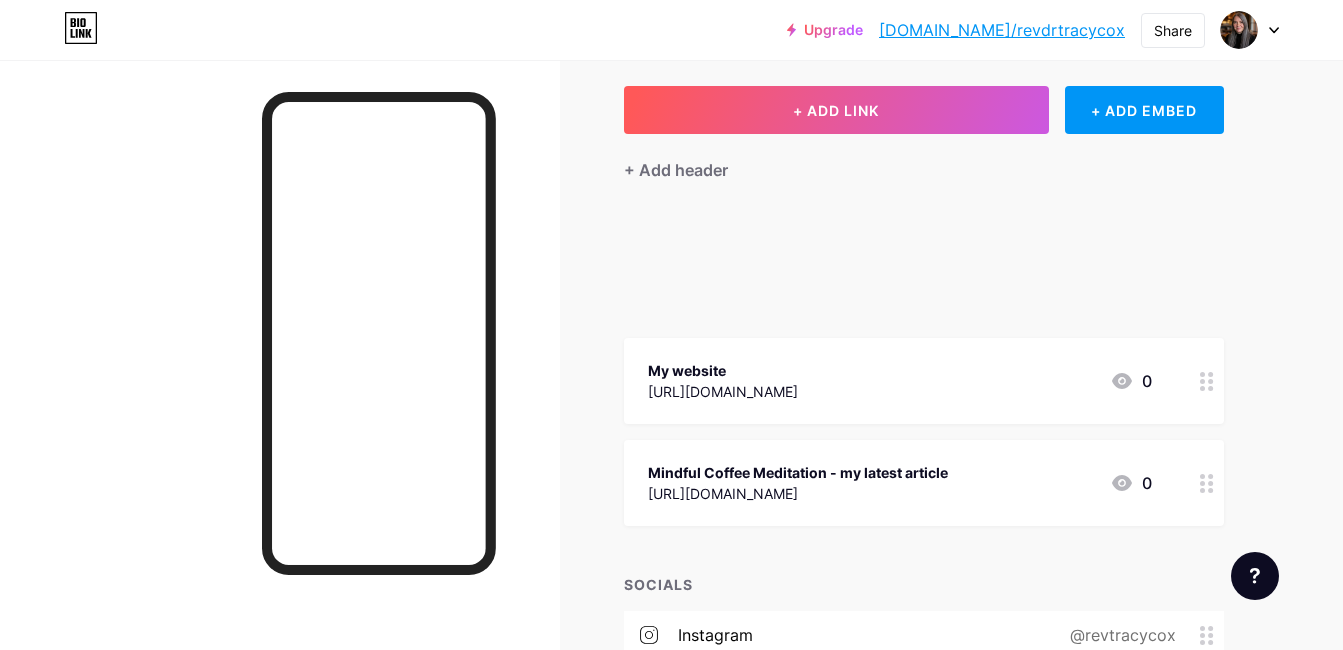 type 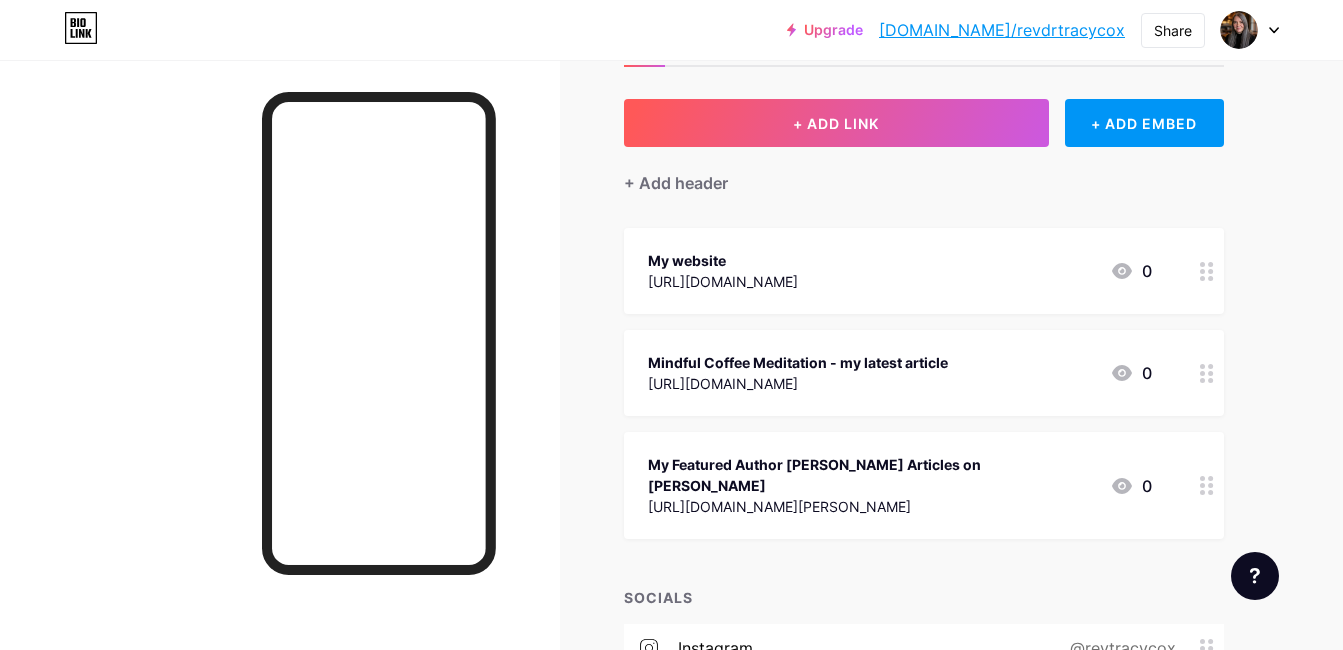 scroll, scrollTop: 0, scrollLeft: 0, axis: both 